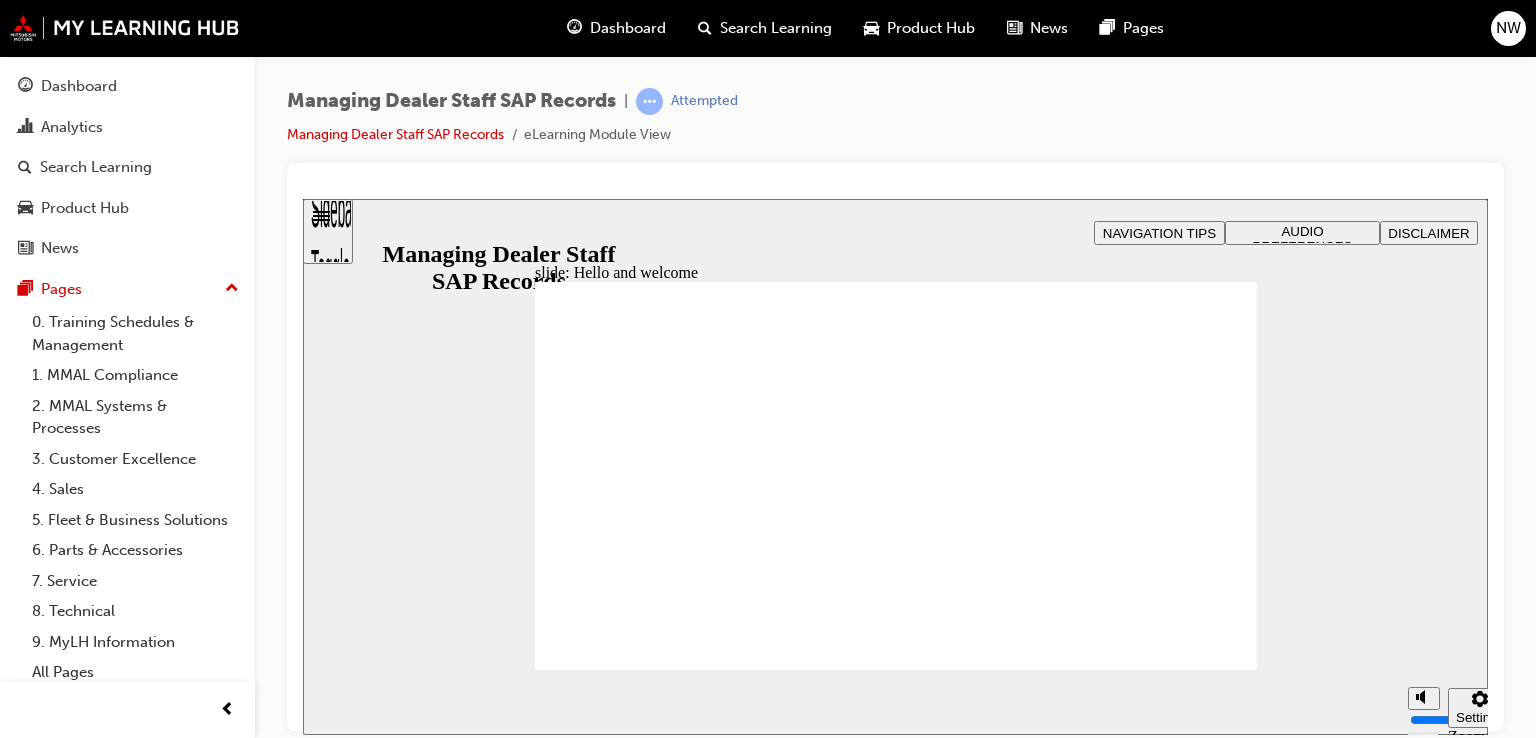 scroll, scrollTop: 0, scrollLeft: 0, axis: both 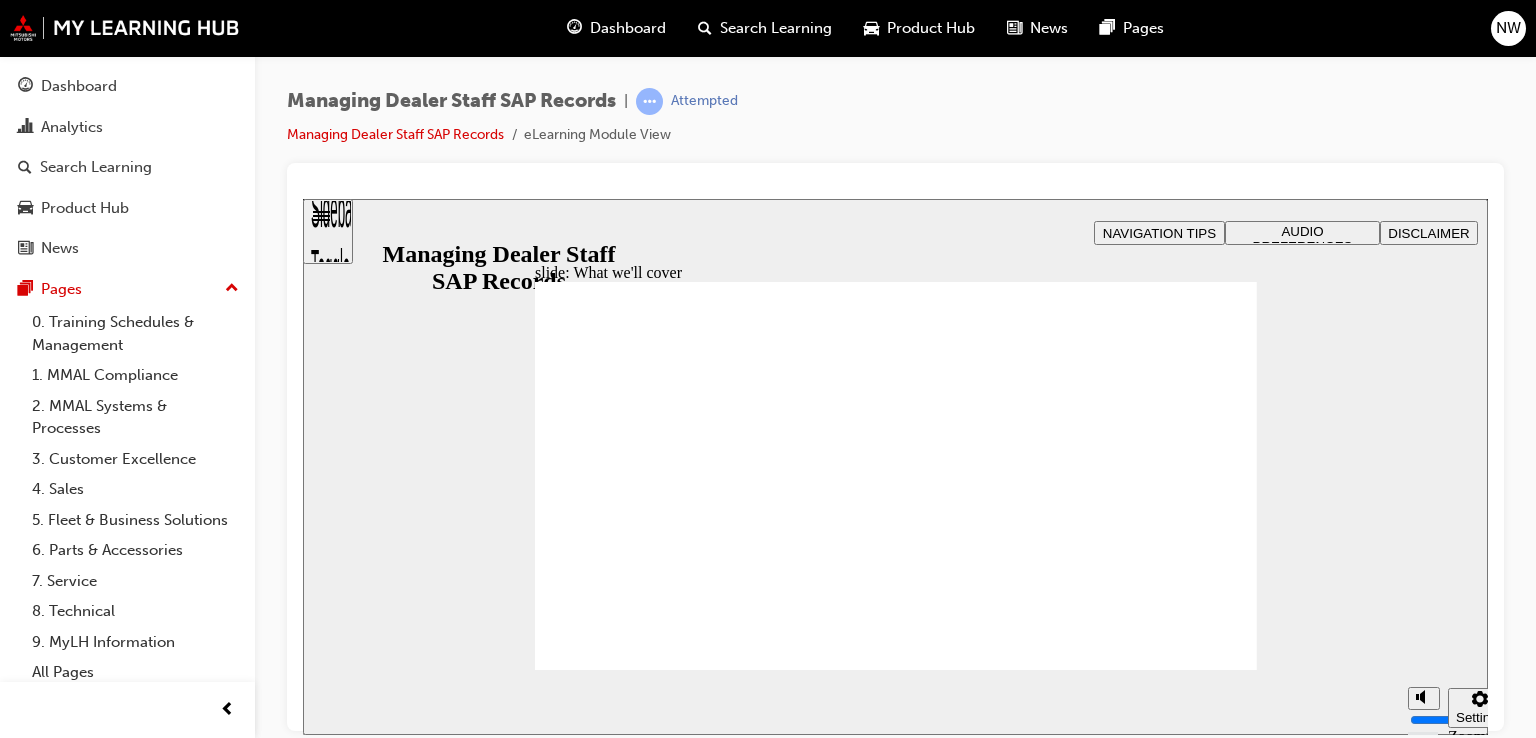 click 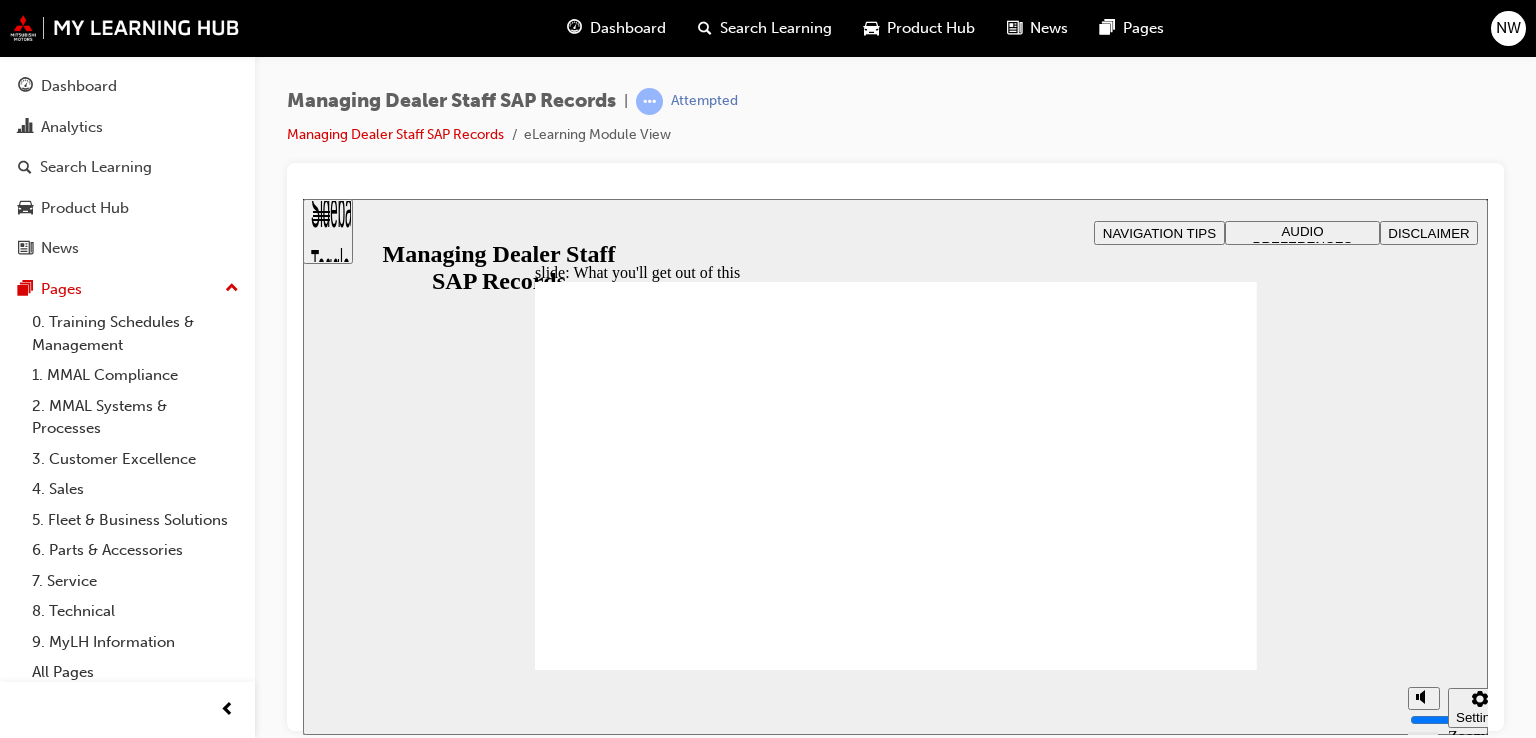 click 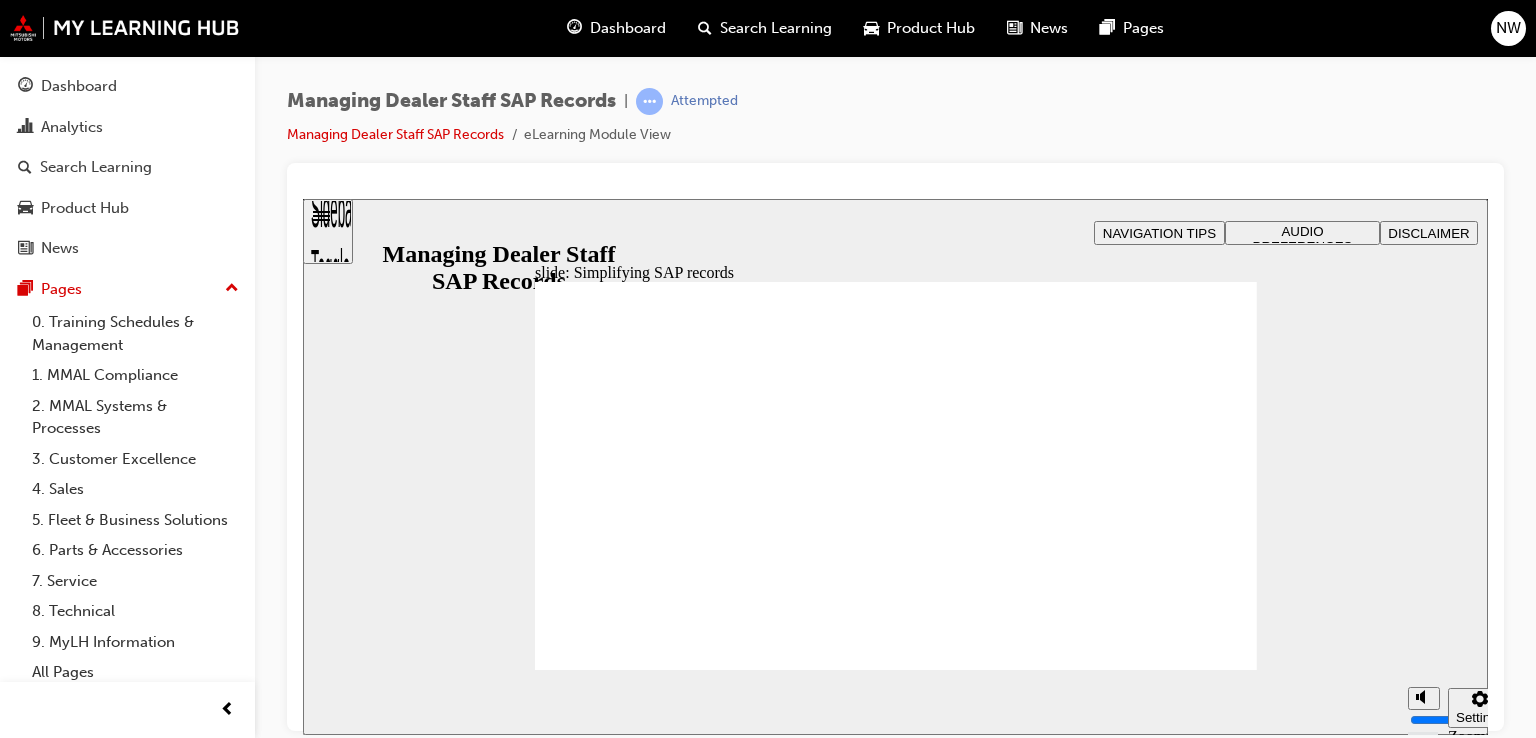 click 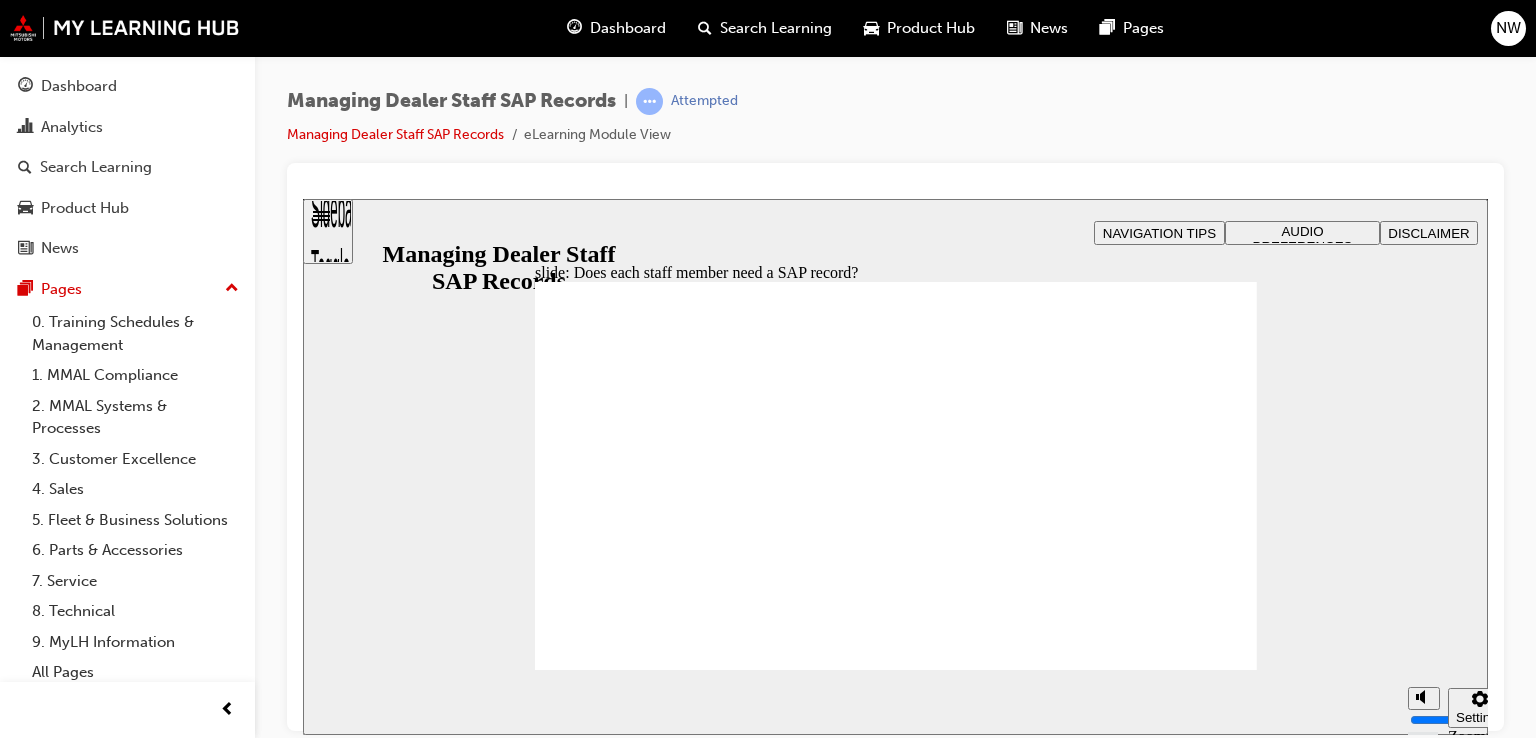 click 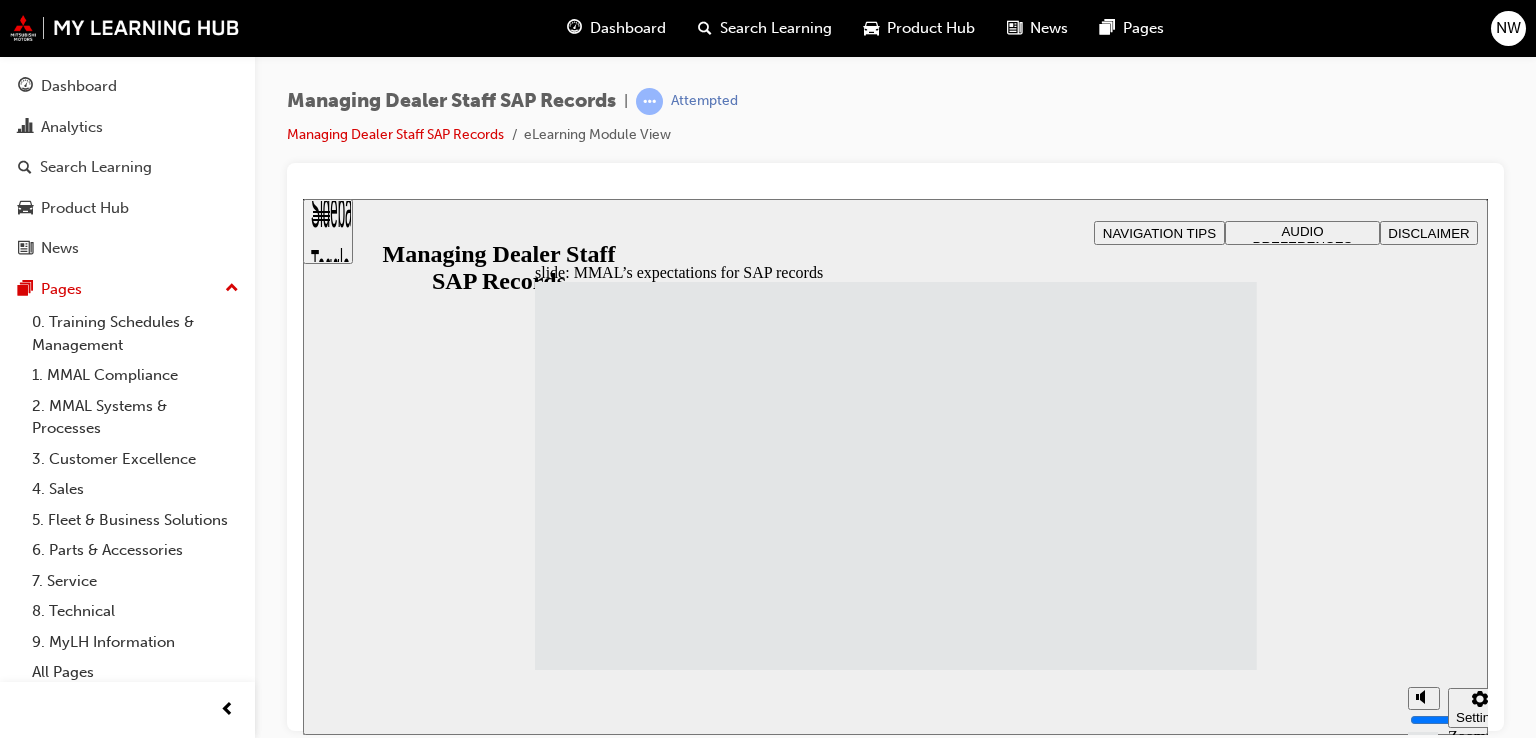 click 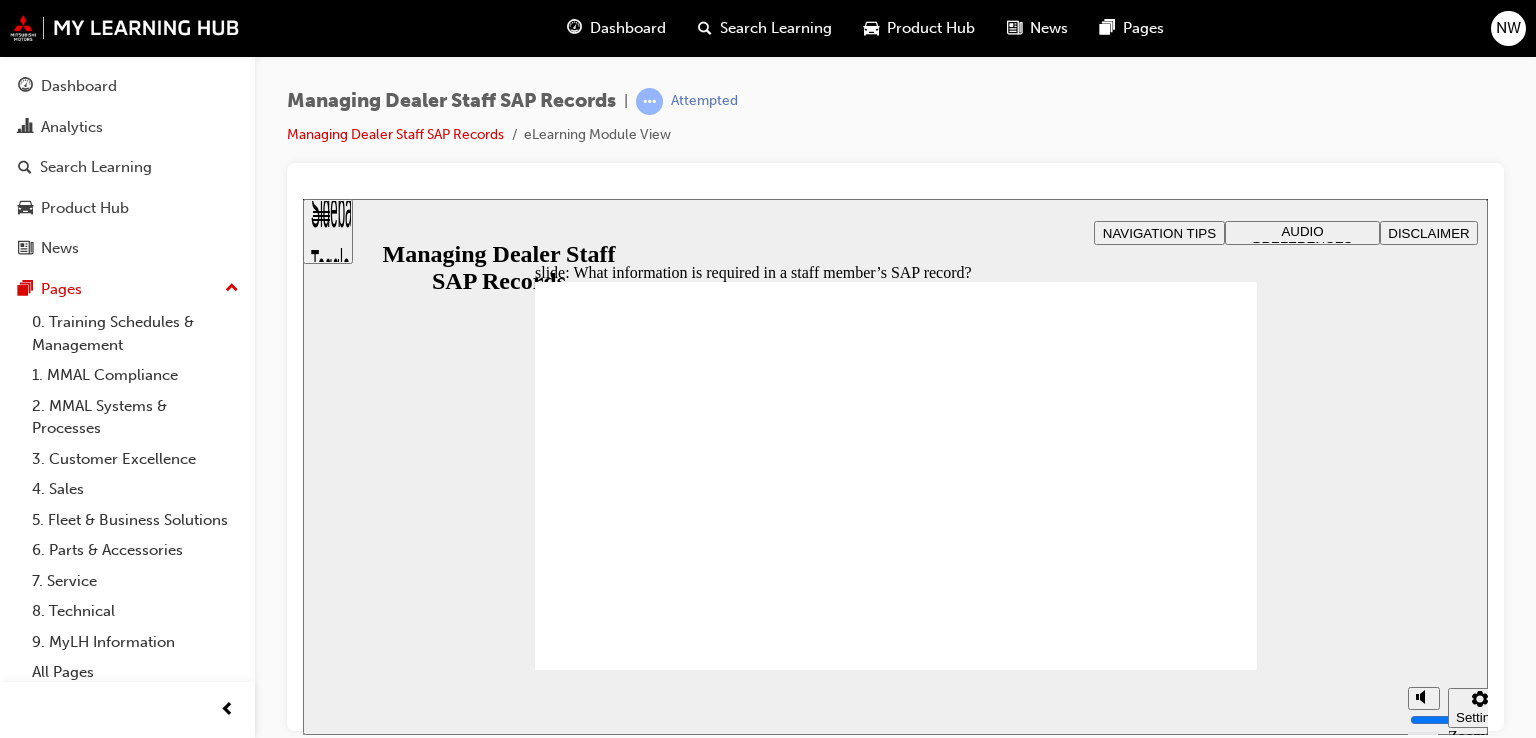 click 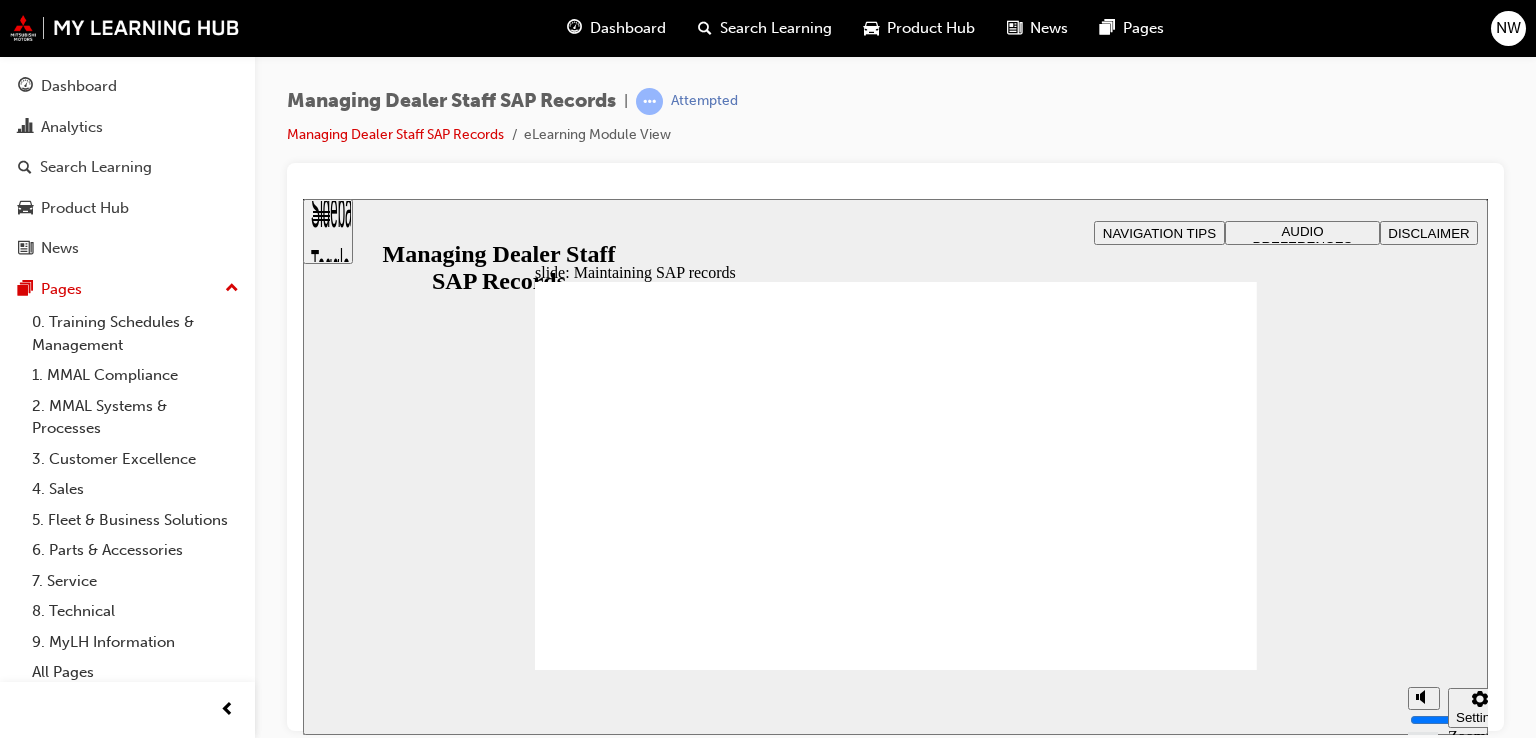click 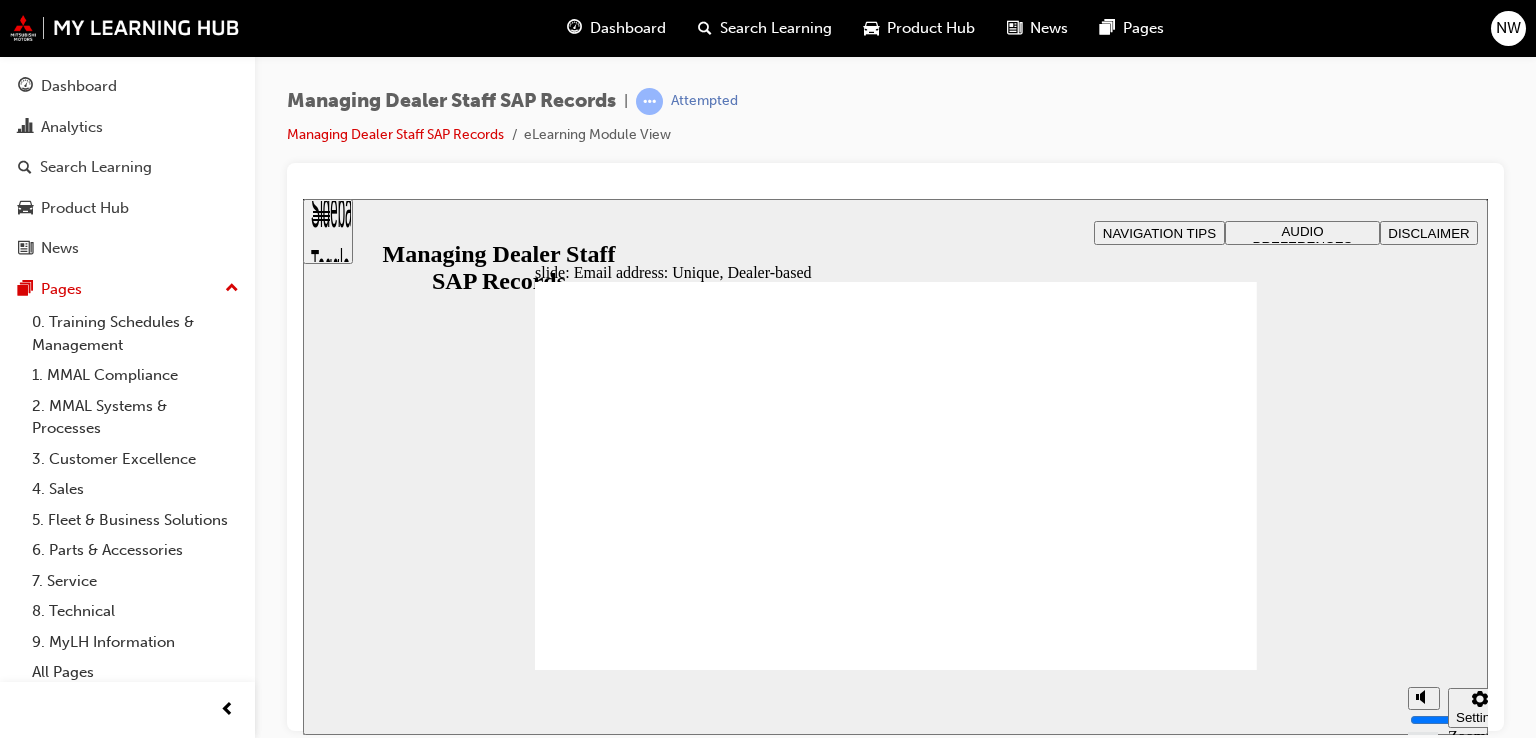 click 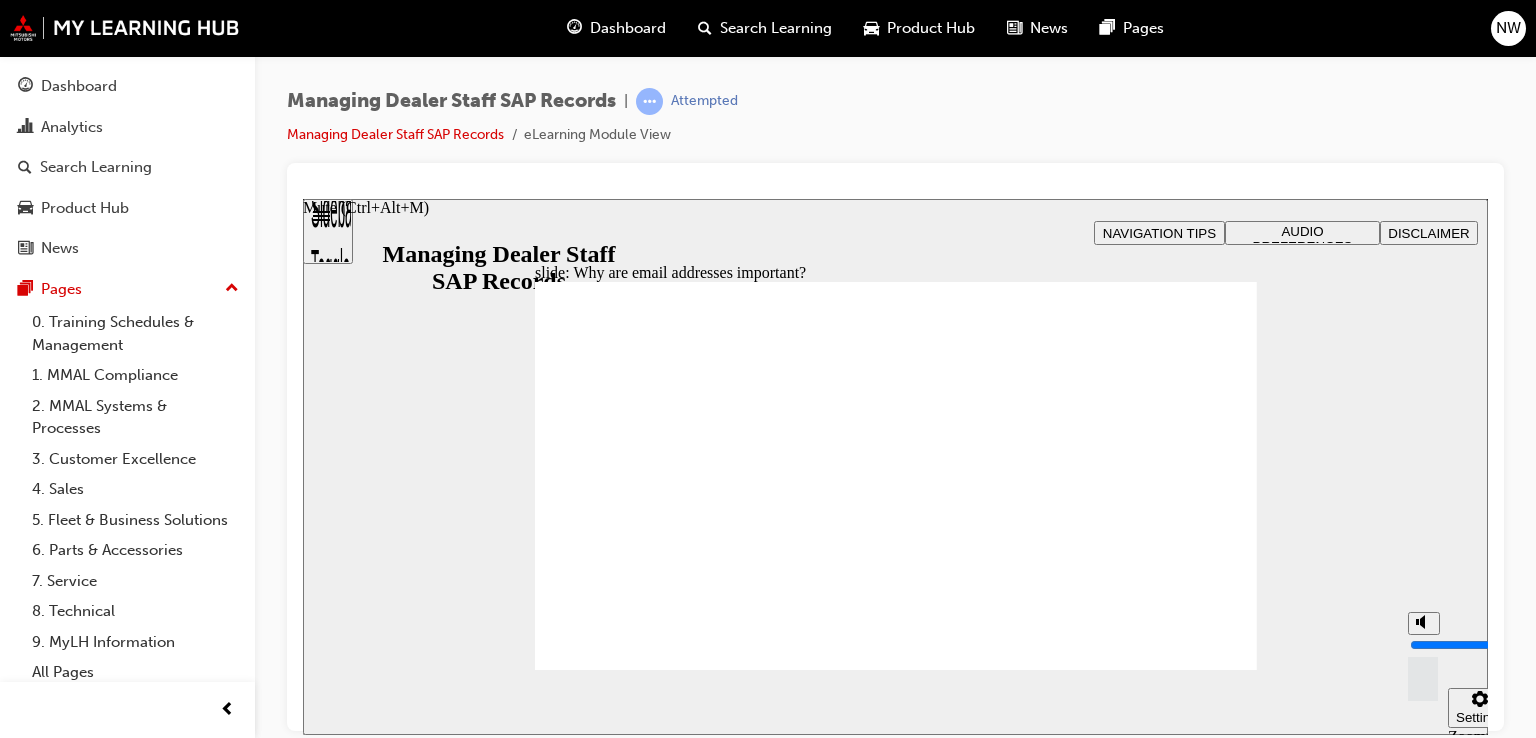 click 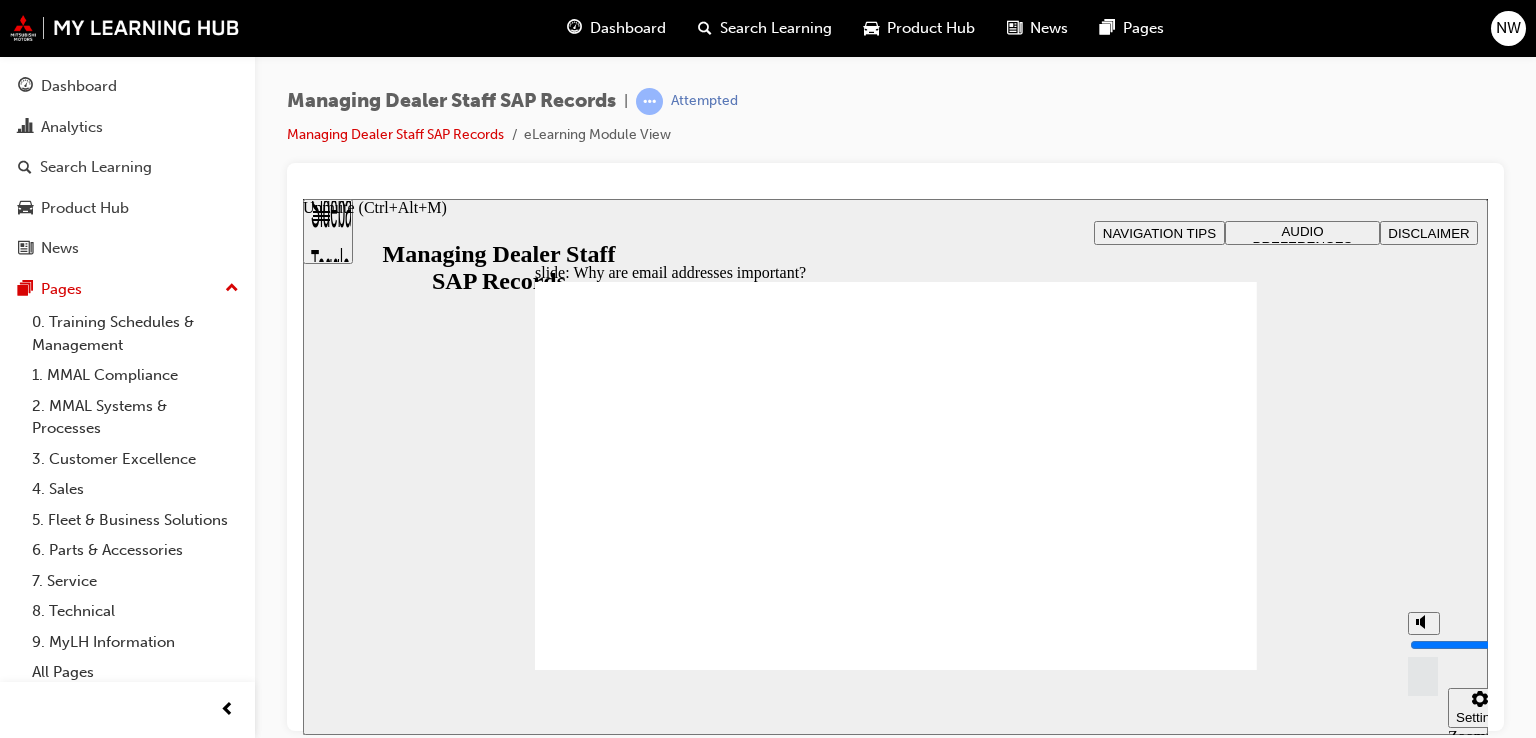 drag, startPoint x: 1420, startPoint y: 671, endPoint x: 1421, endPoint y: 628, distance: 43.011627 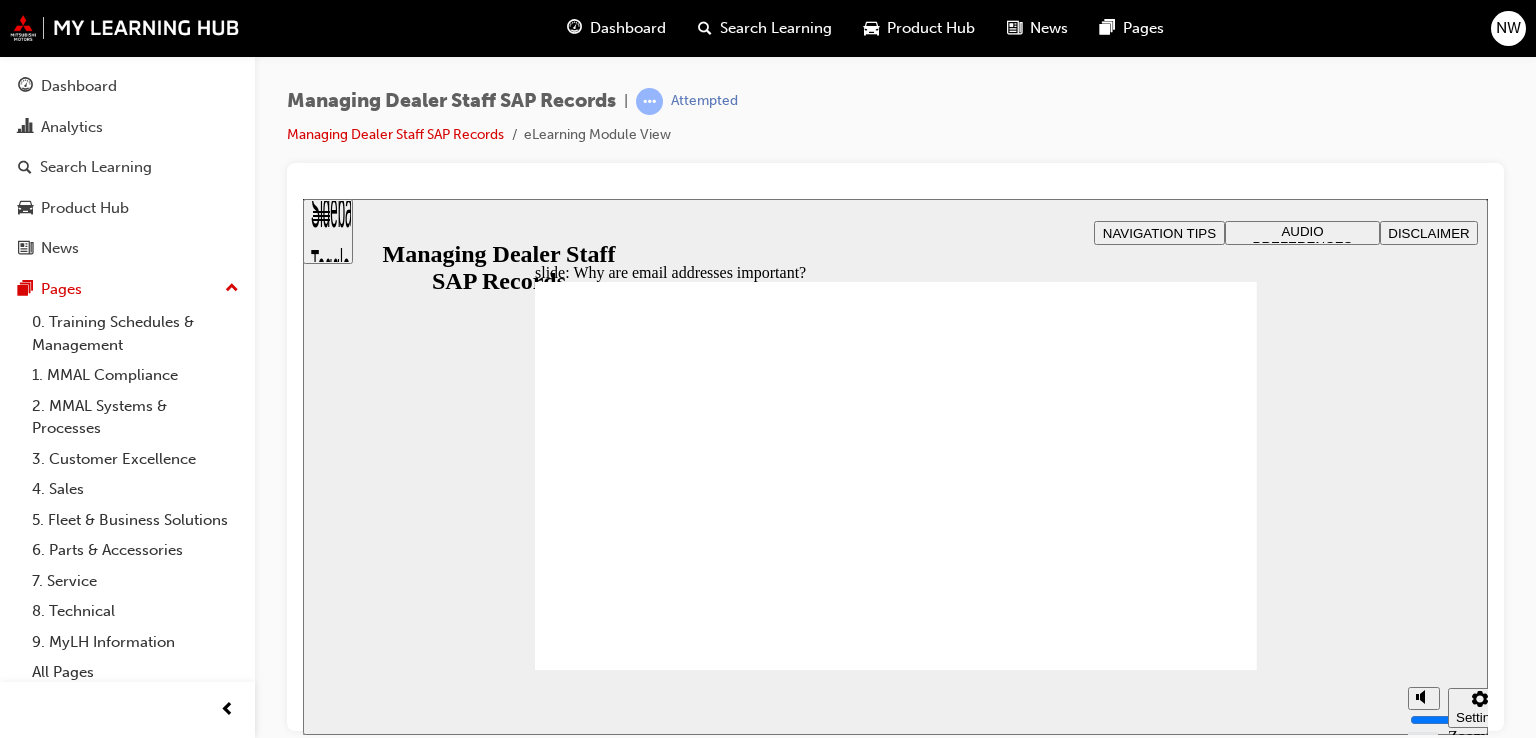click 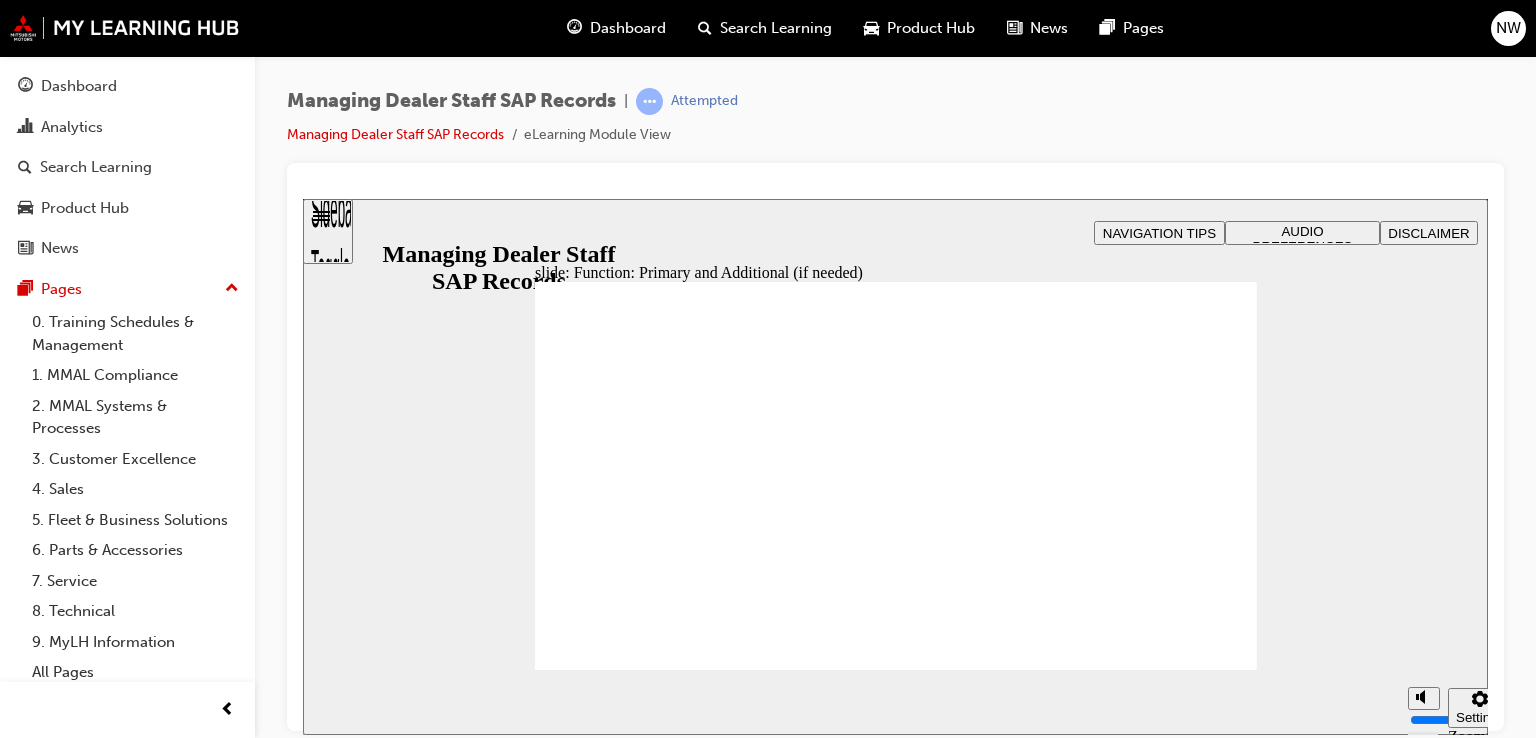 click 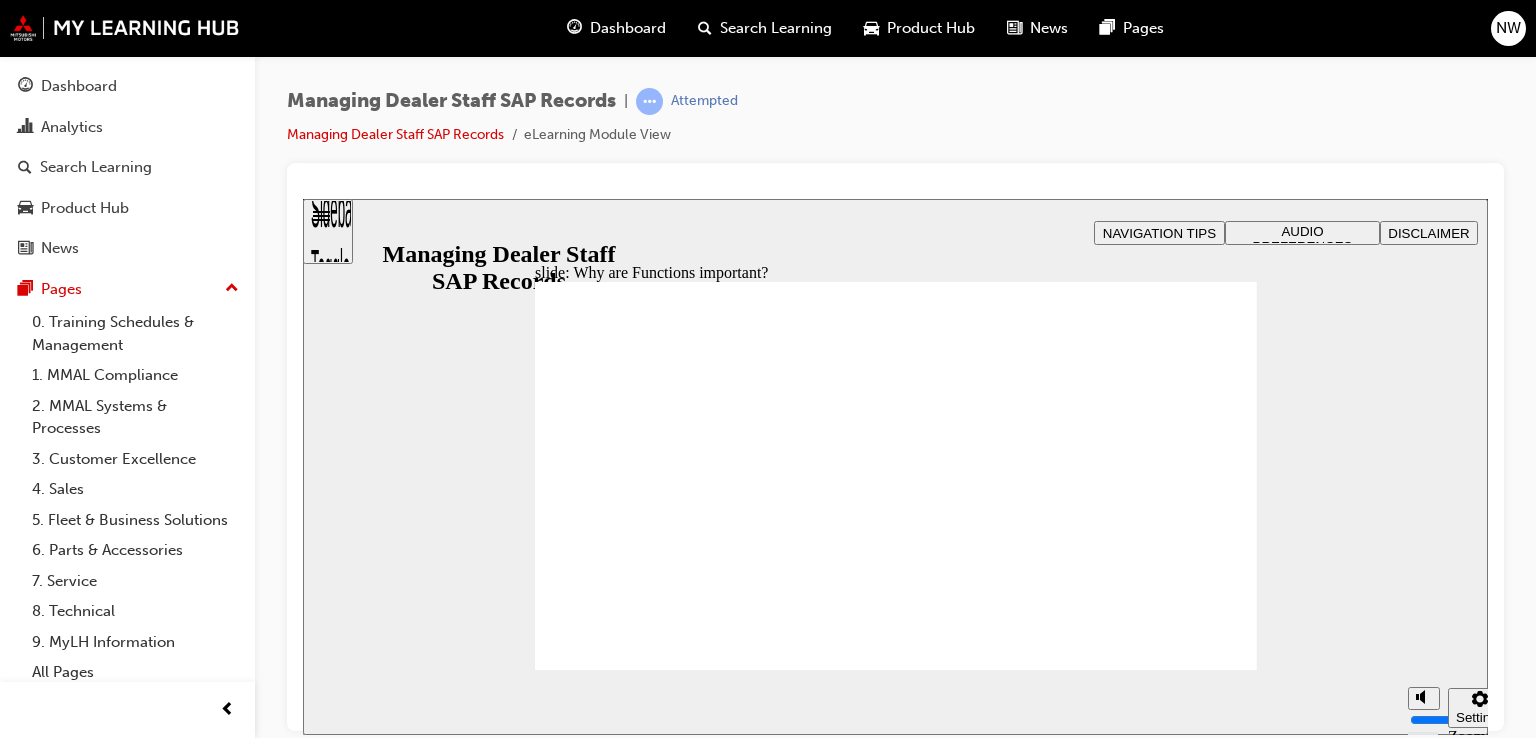 click 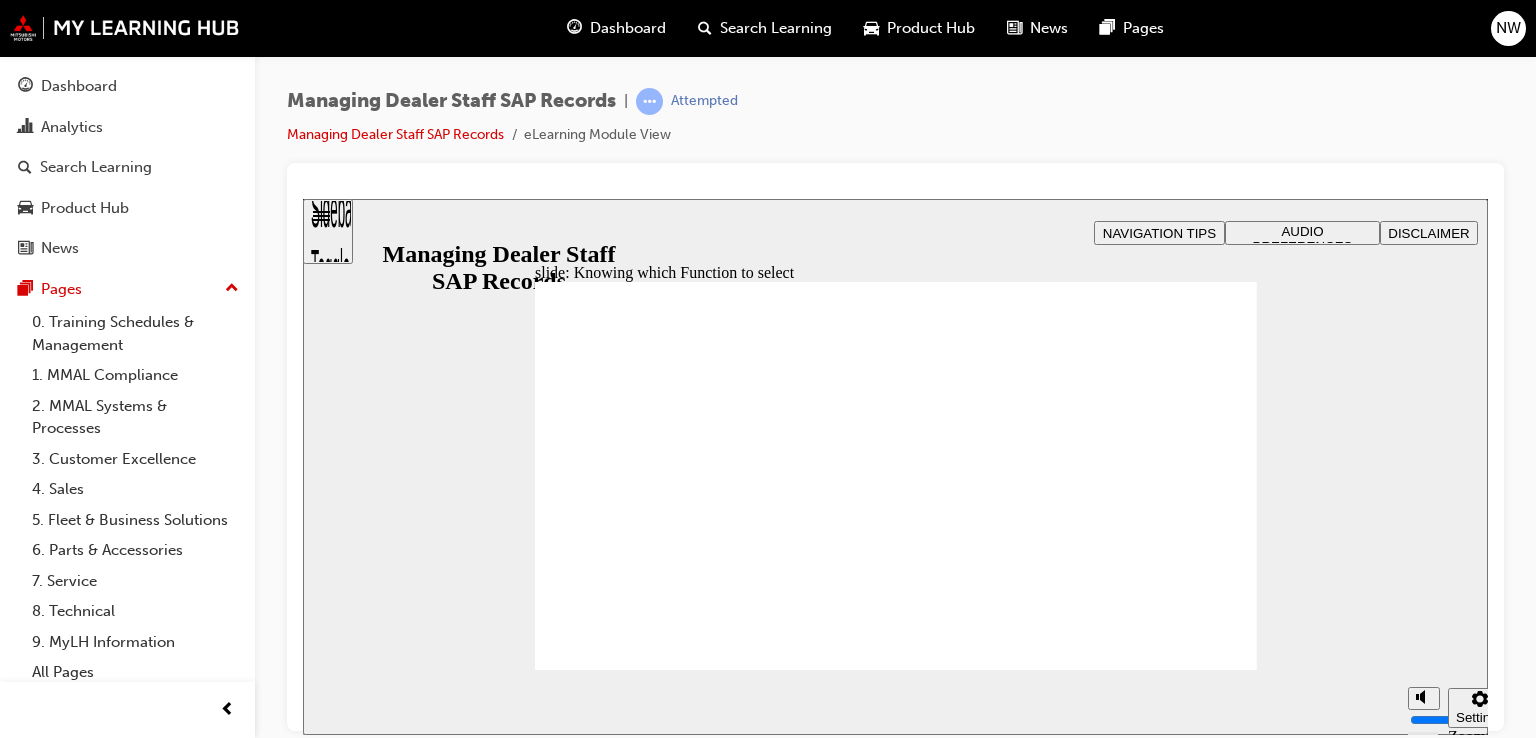 click 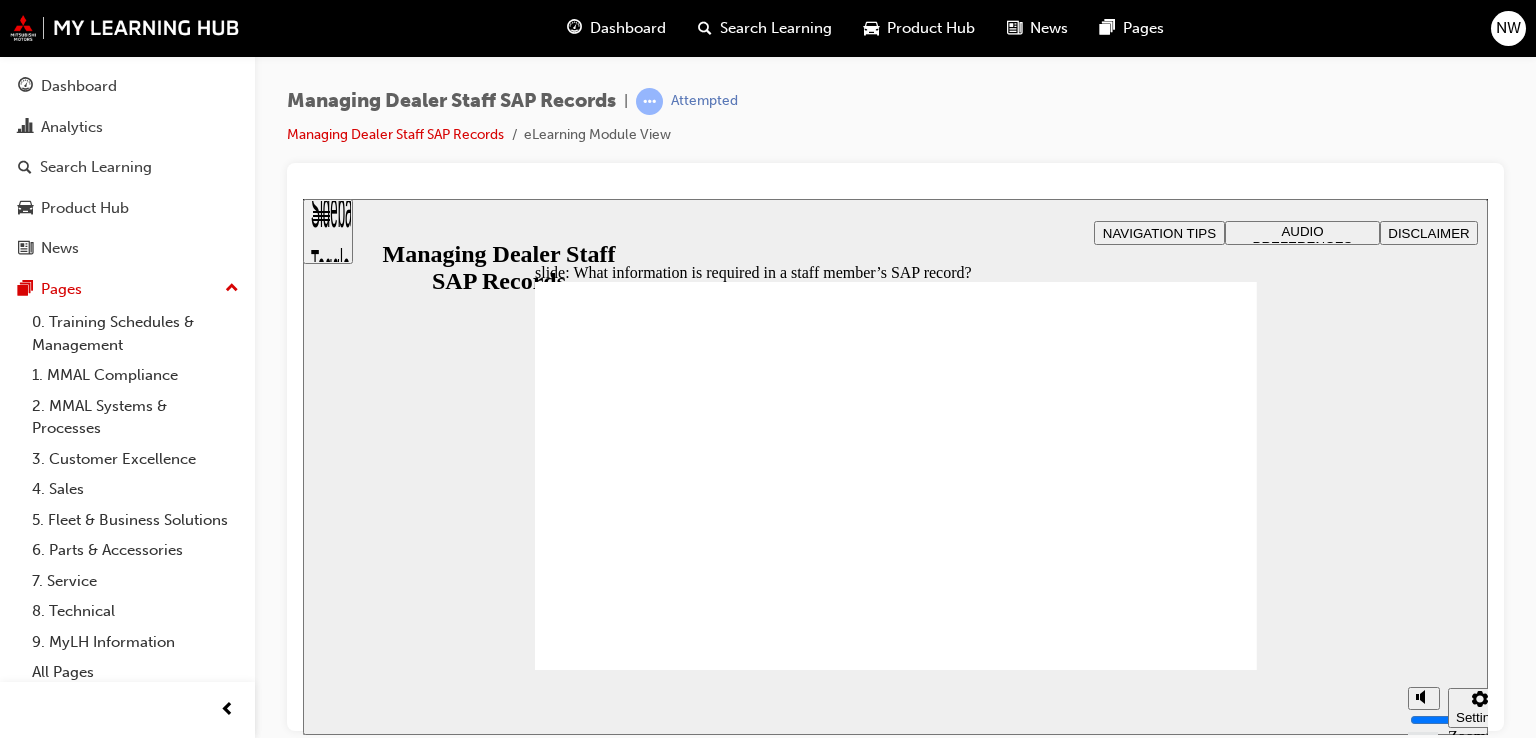 click 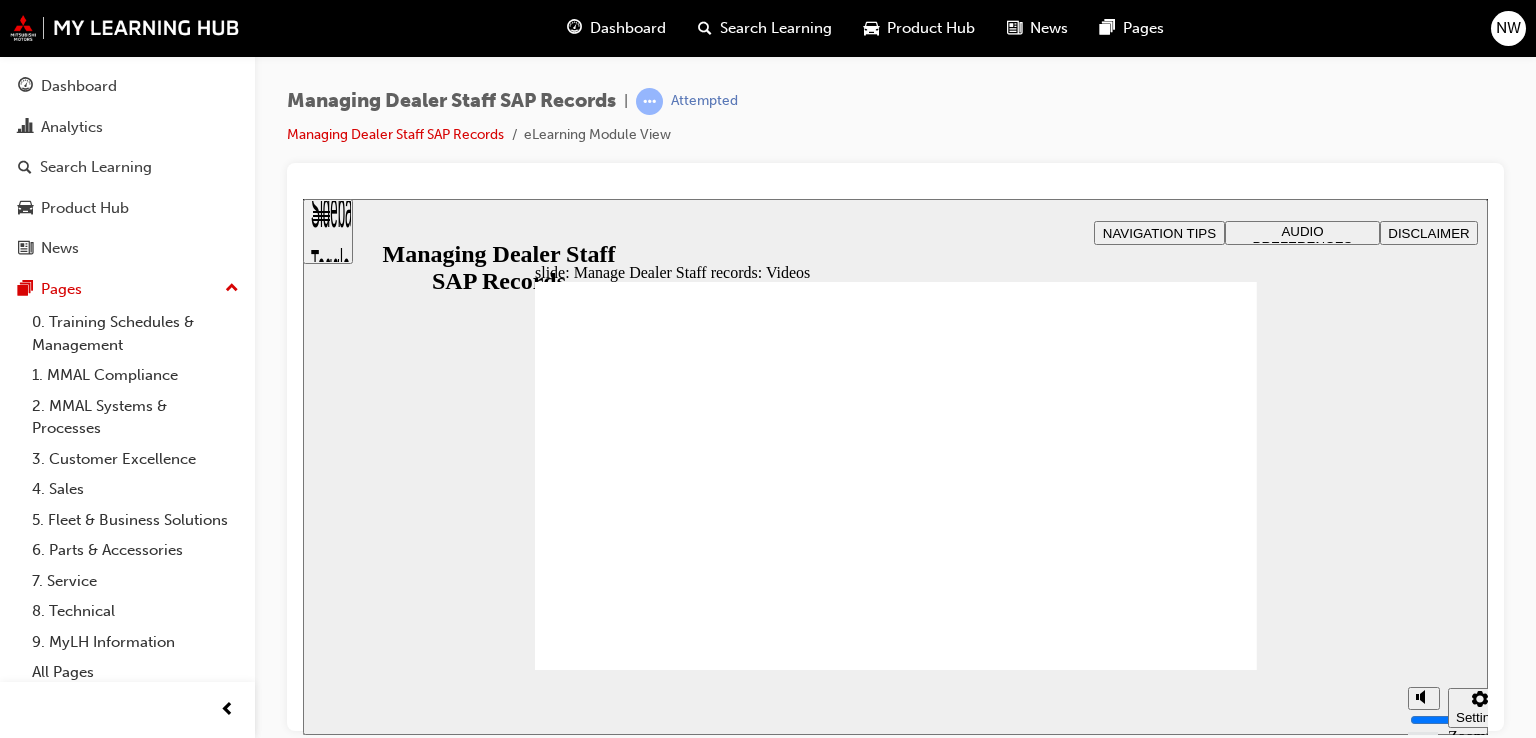 click 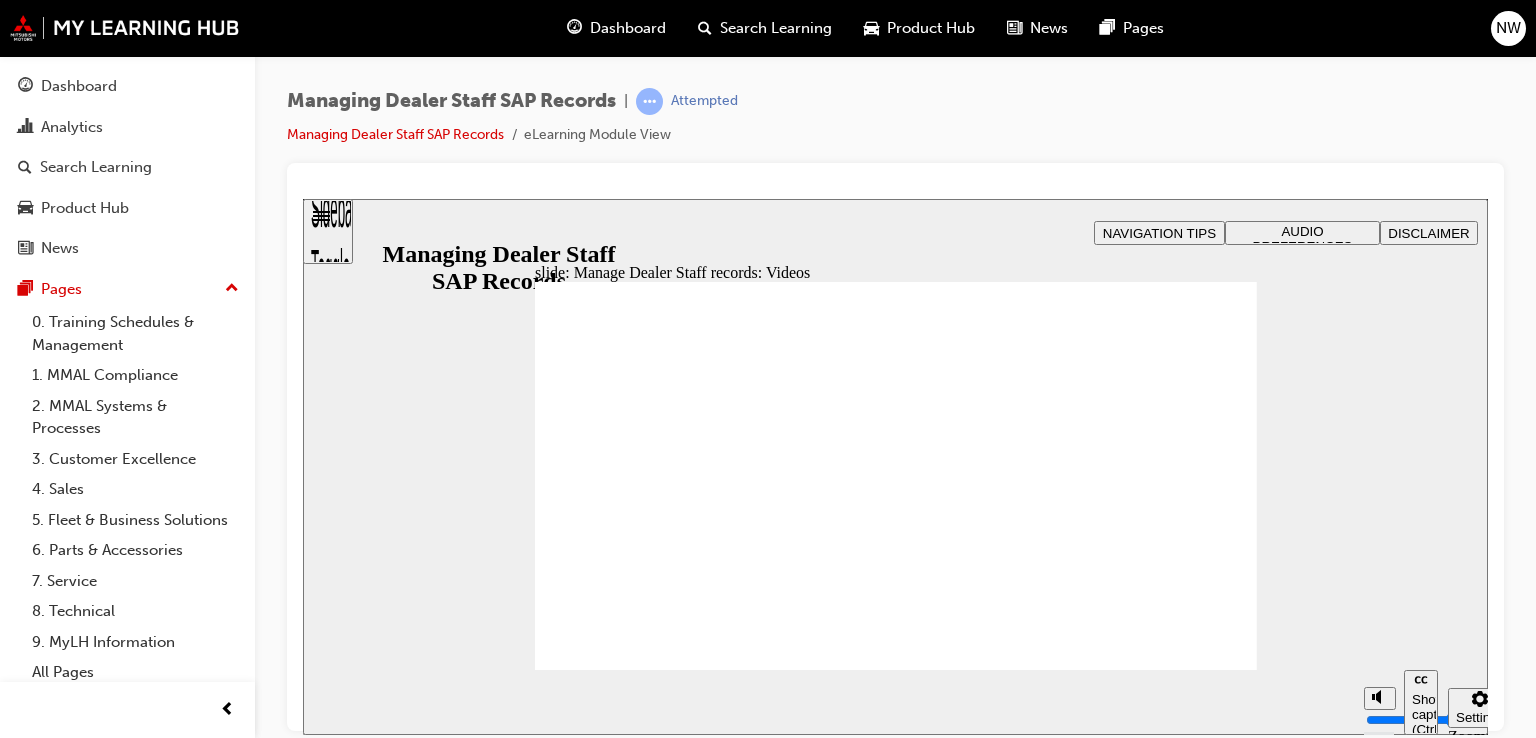 type on "123" 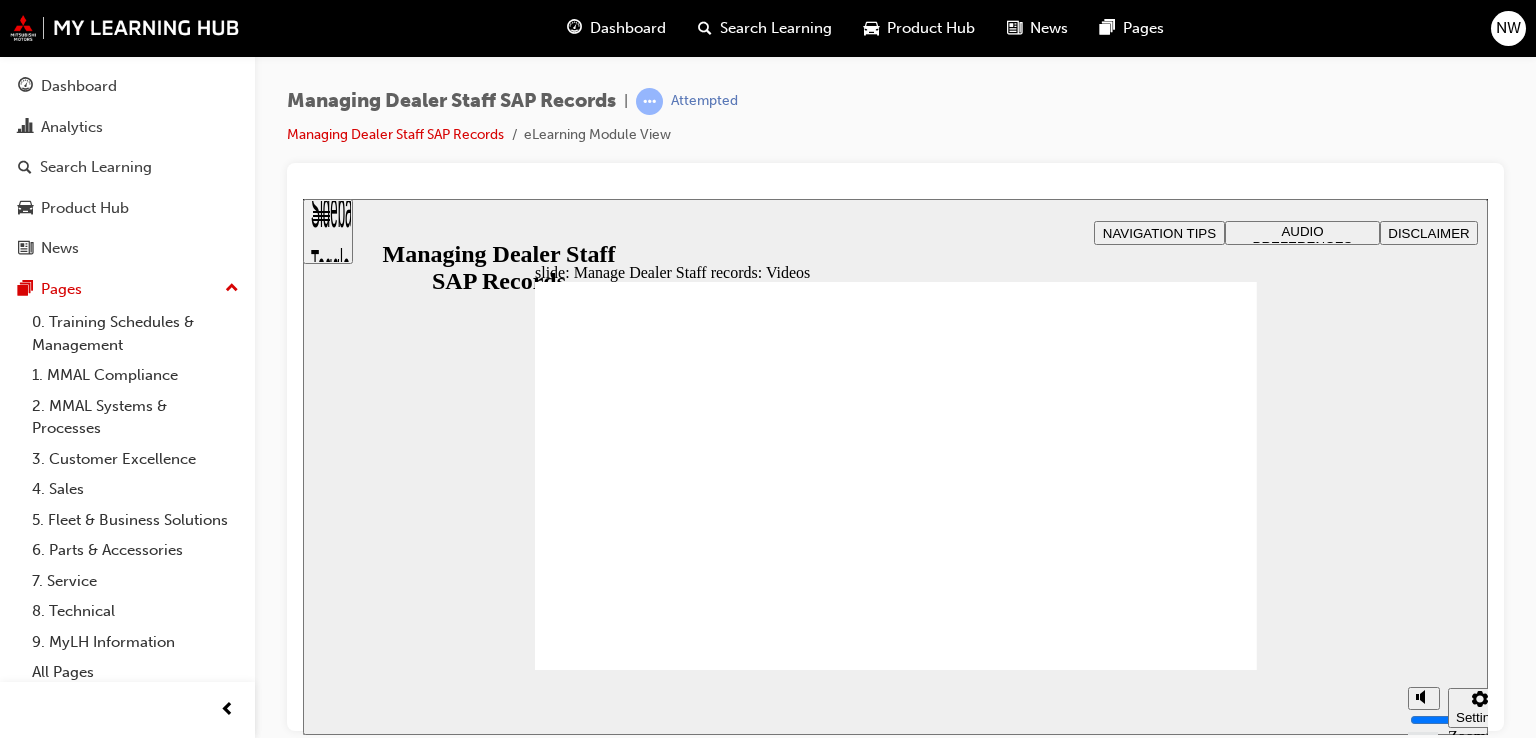 click 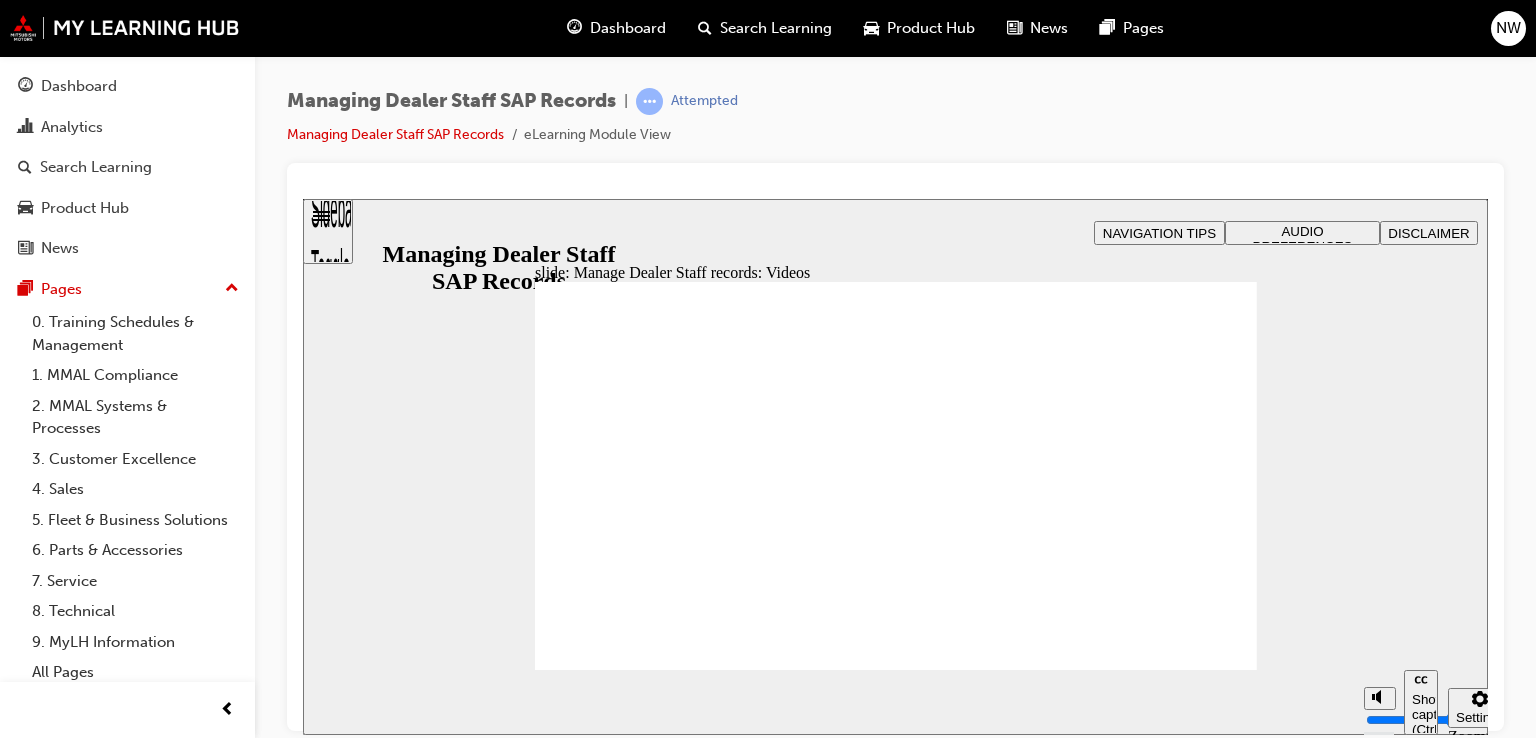 type on "127" 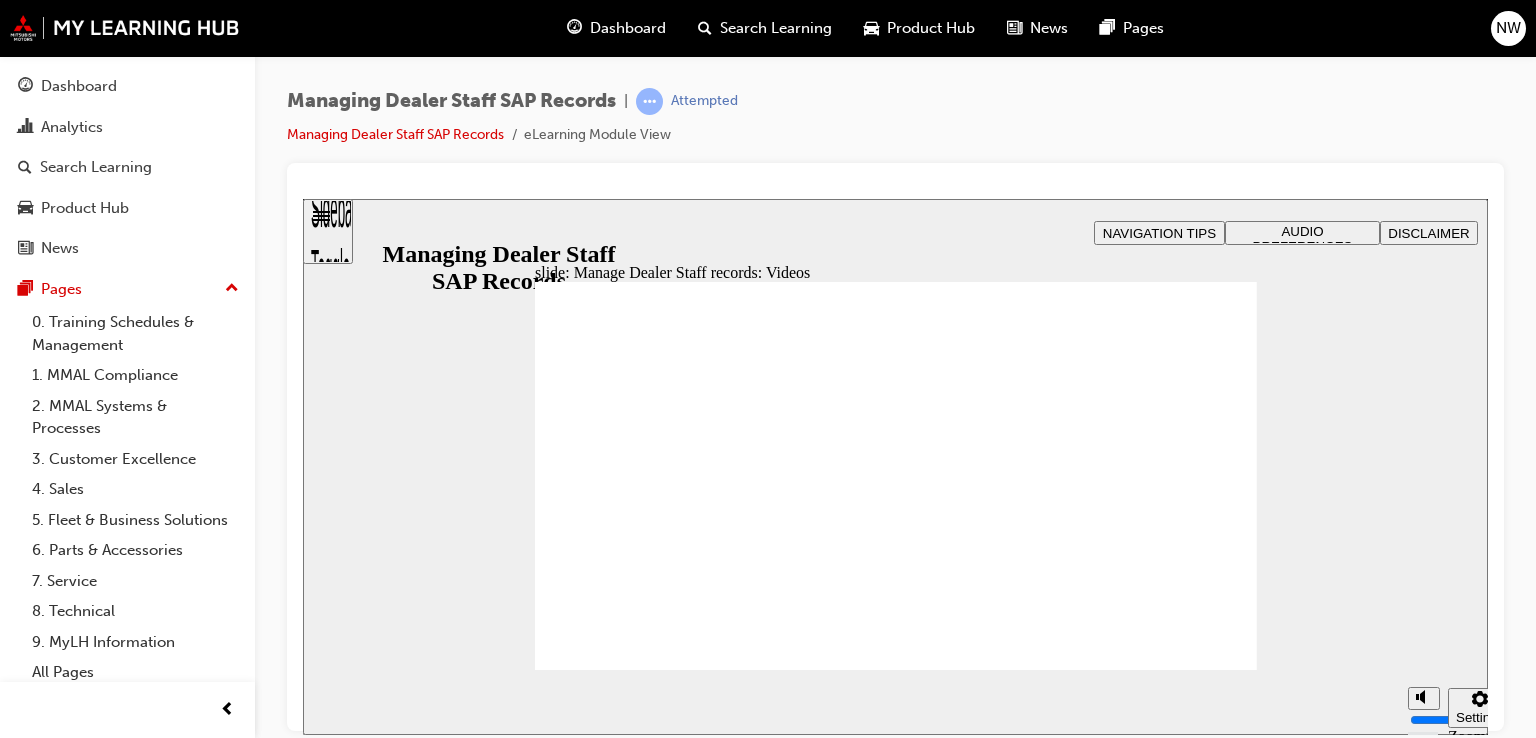 click 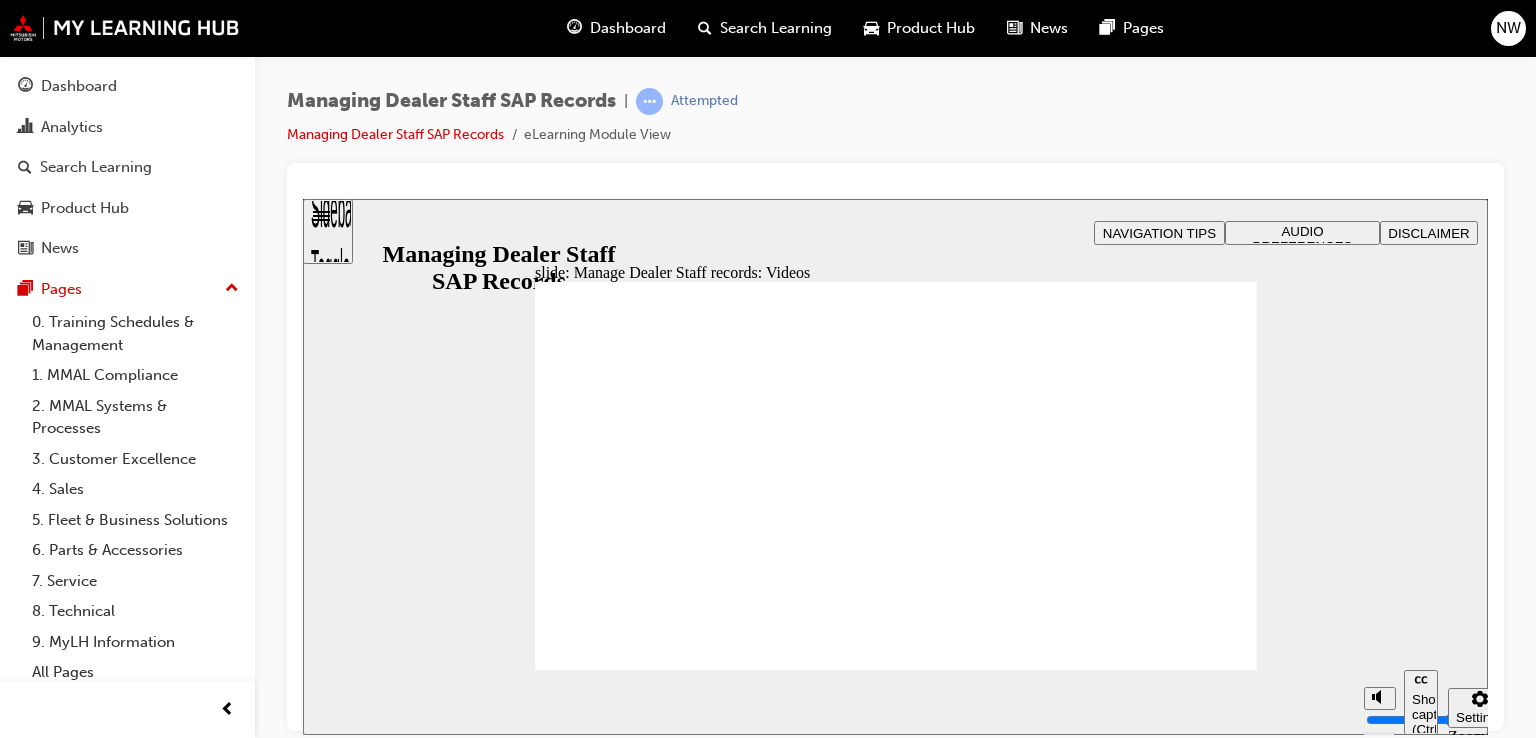 click 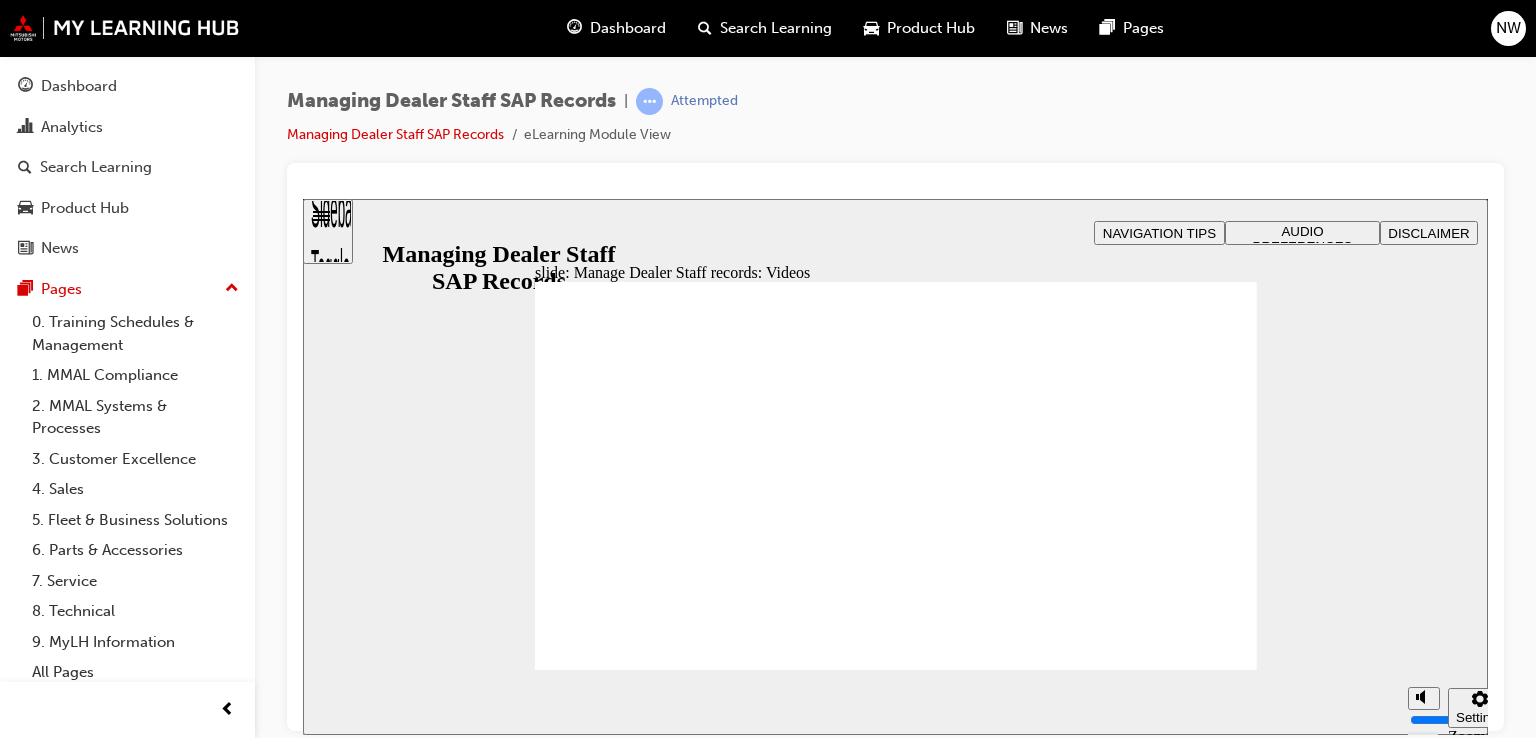 click 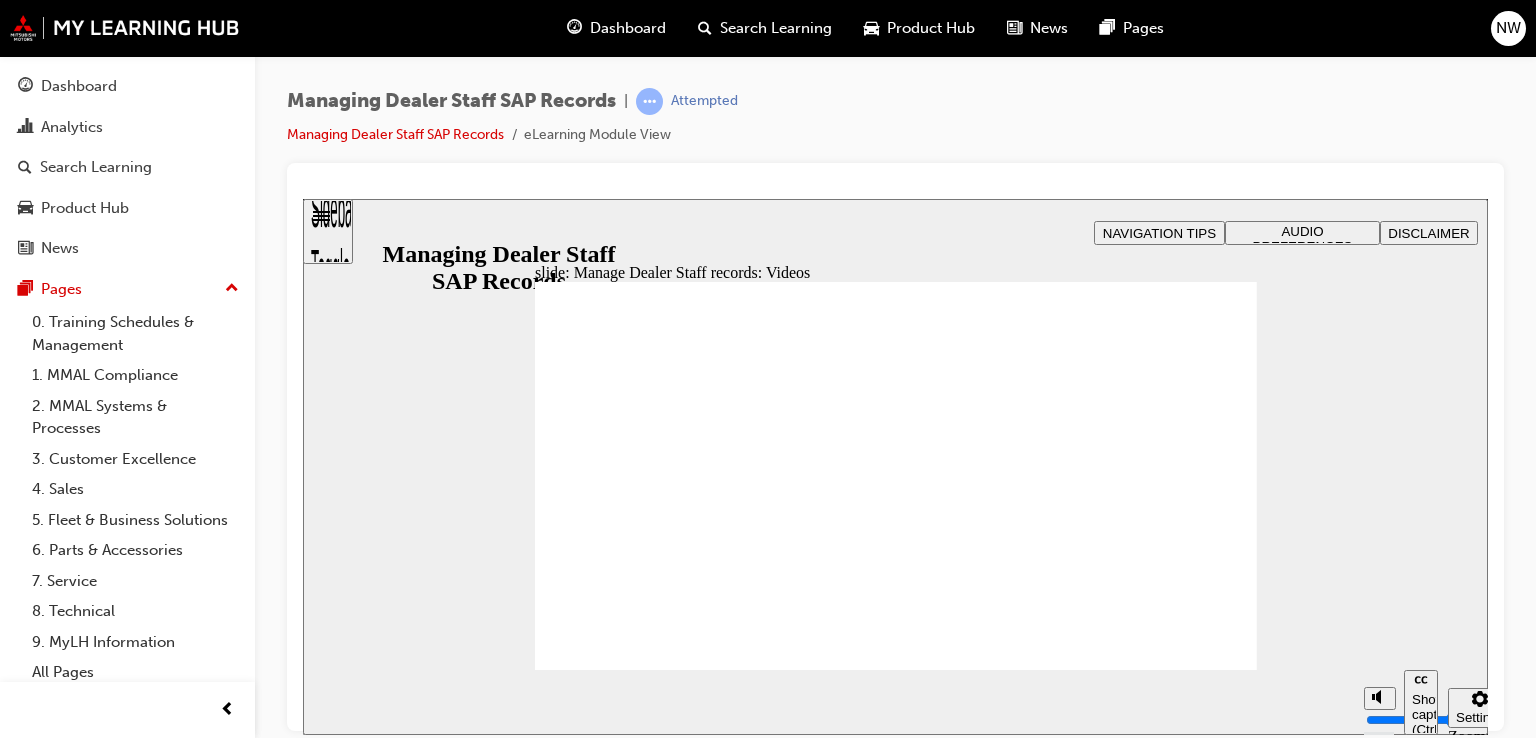 click 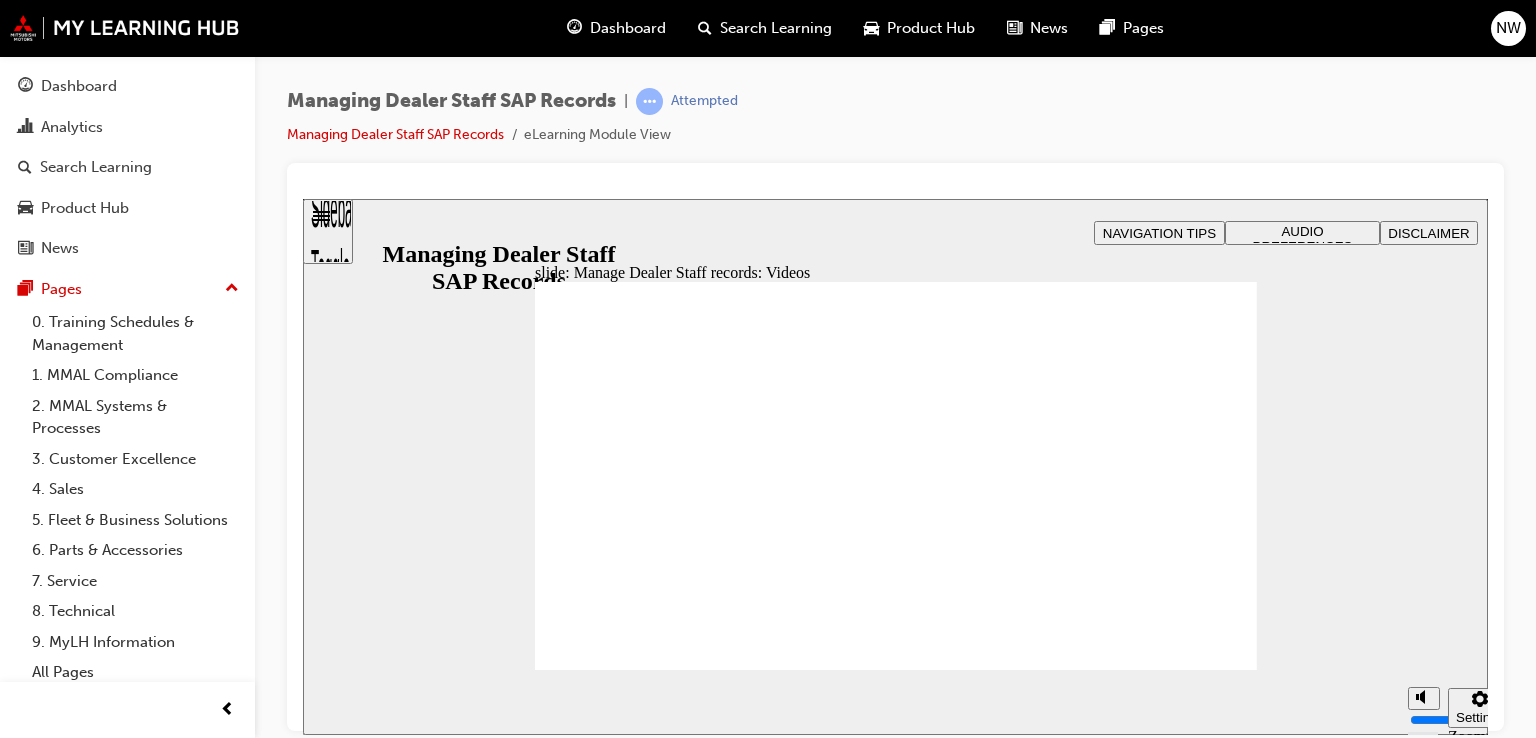 click 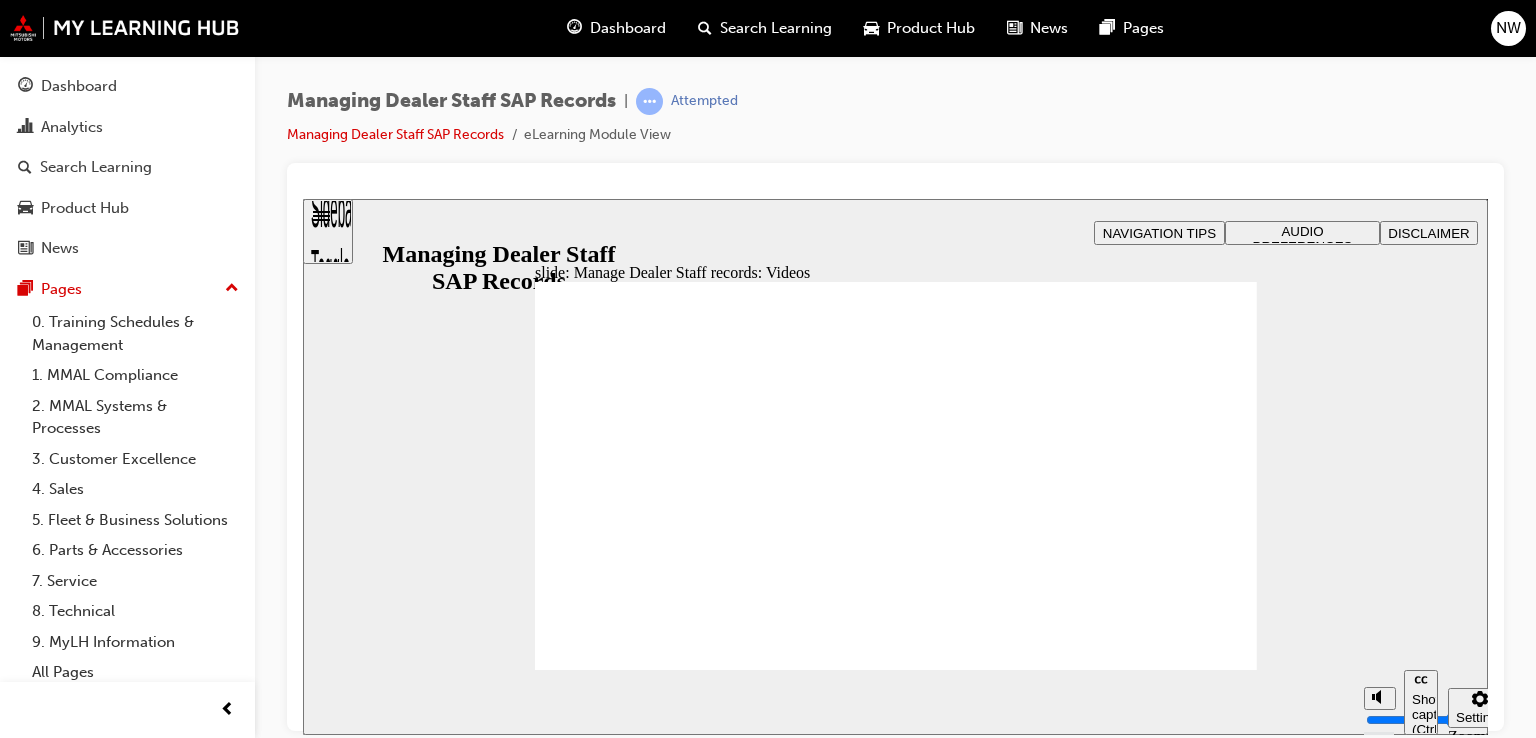 click 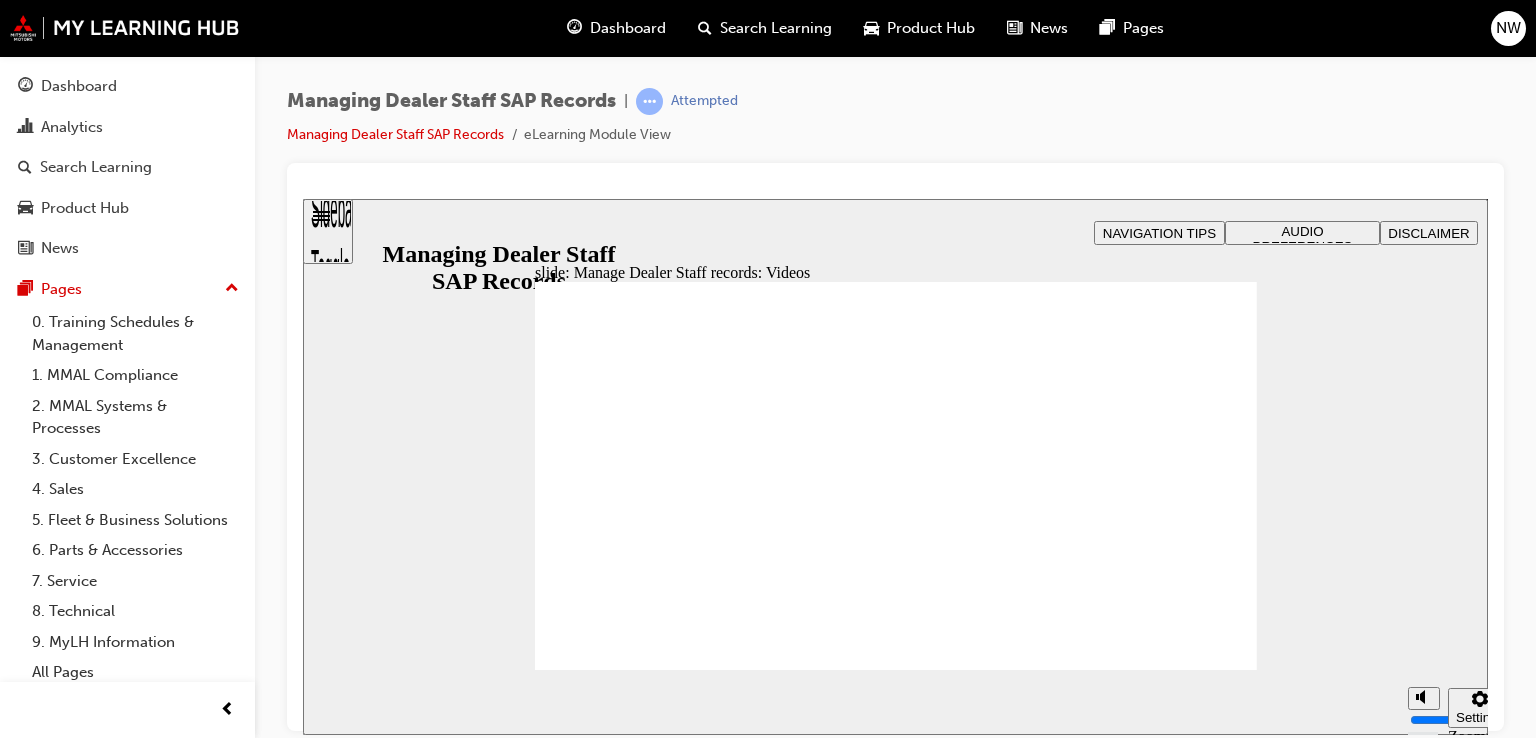 click 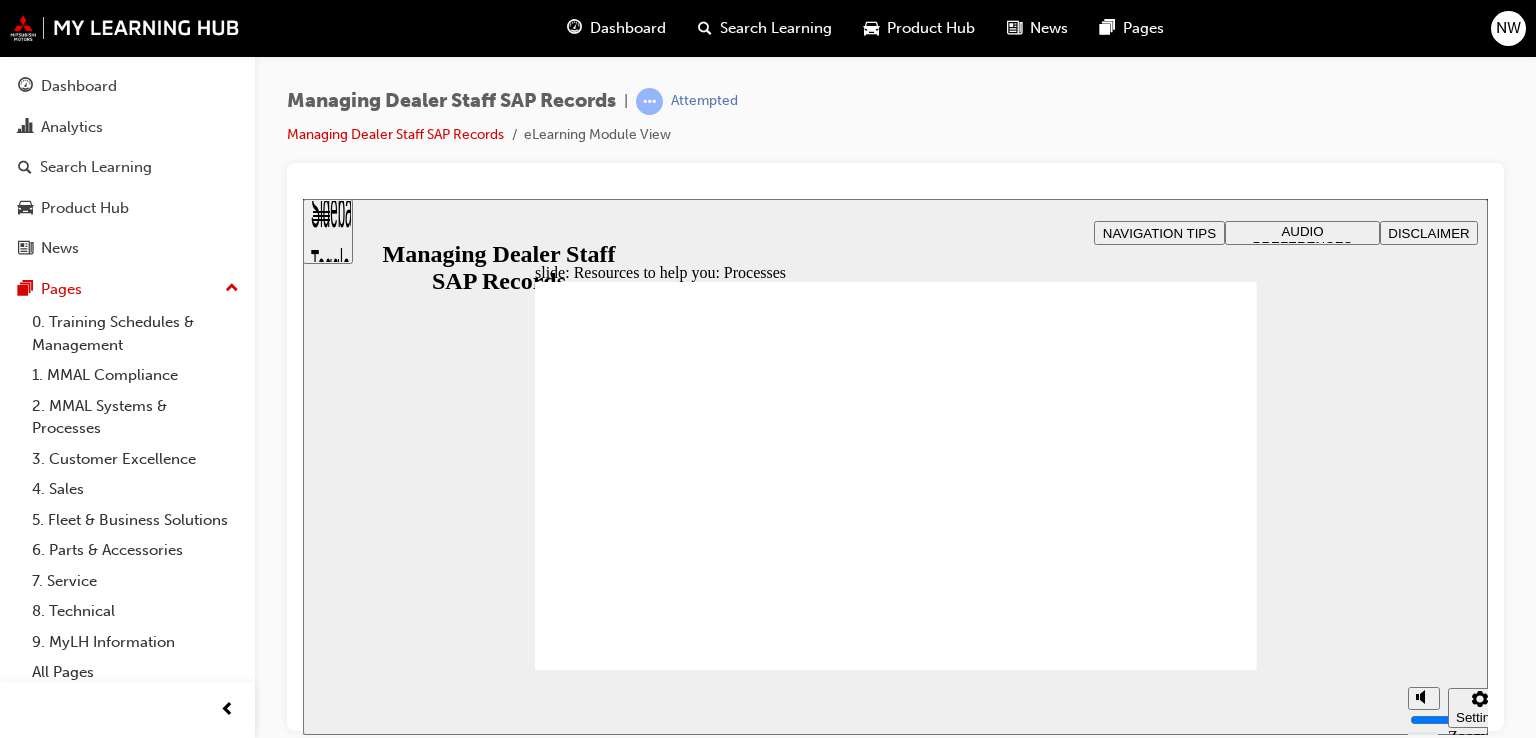 click 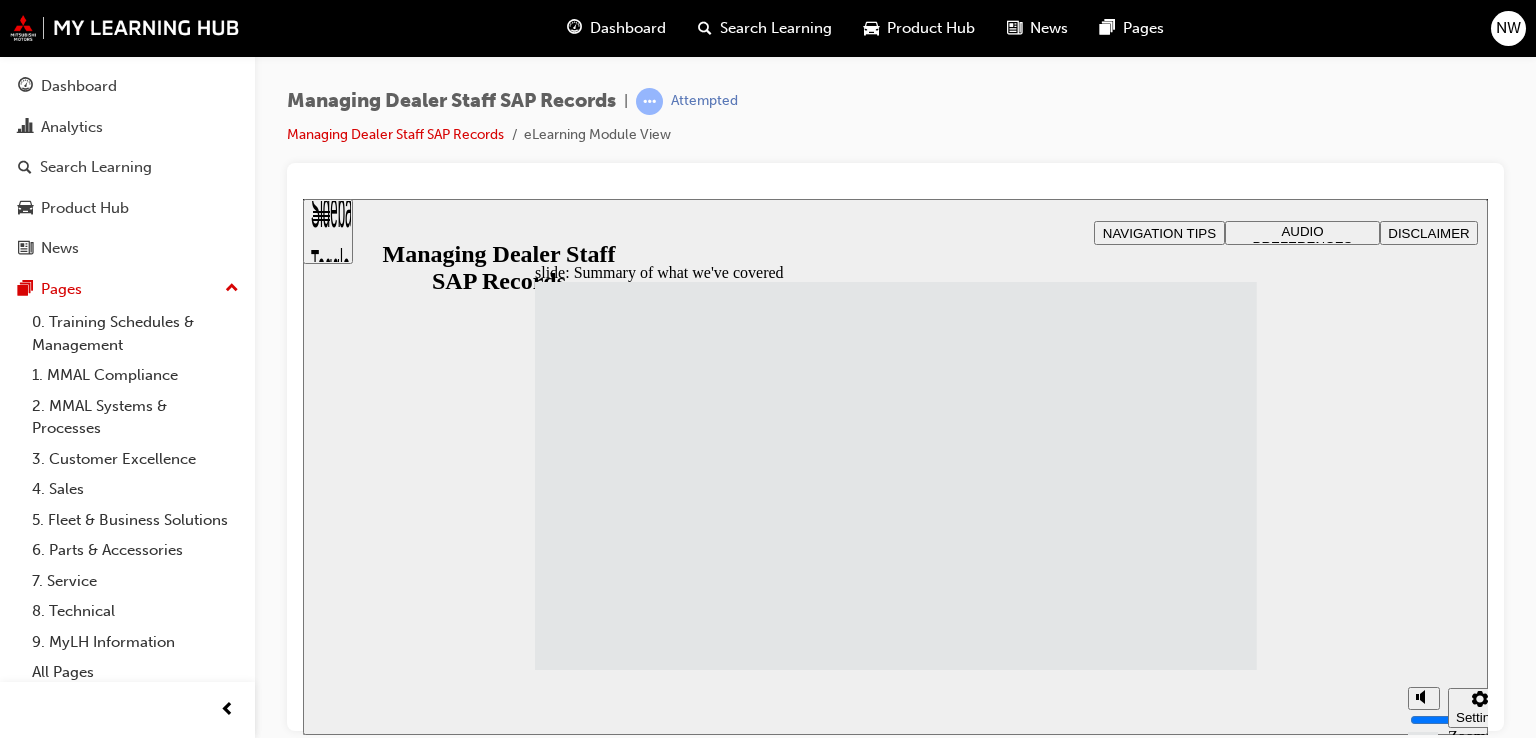 click 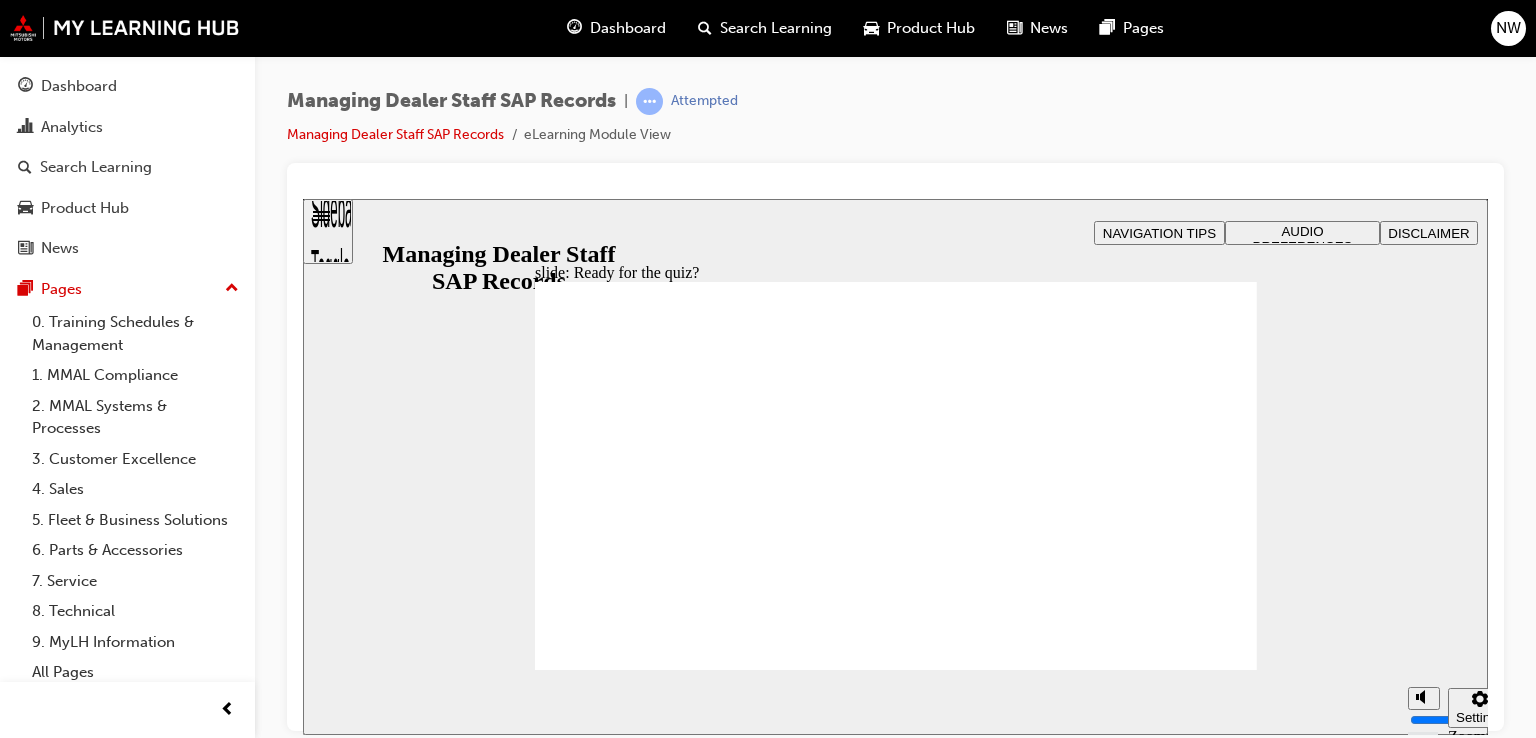 click 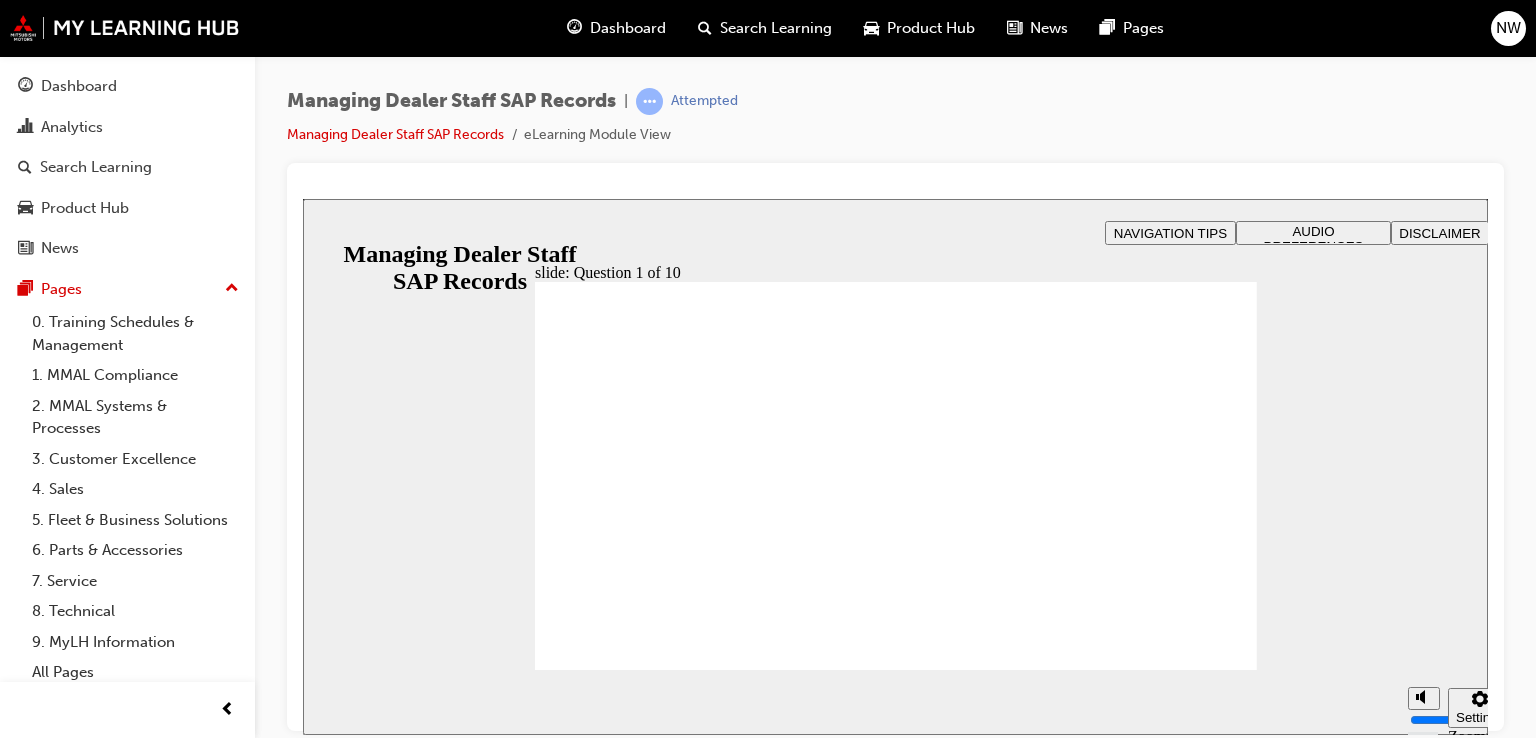 checkbox on "true" 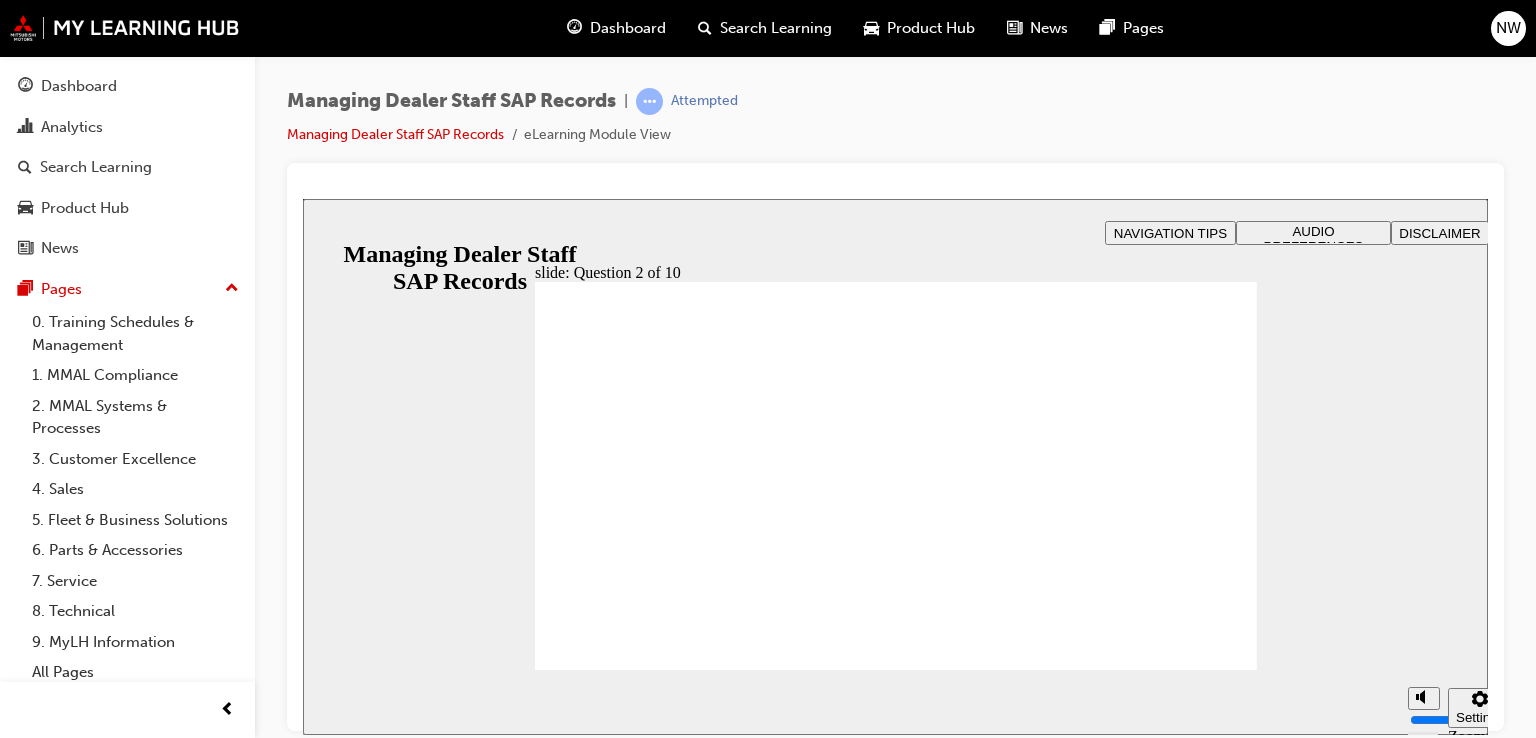 radio on "true" 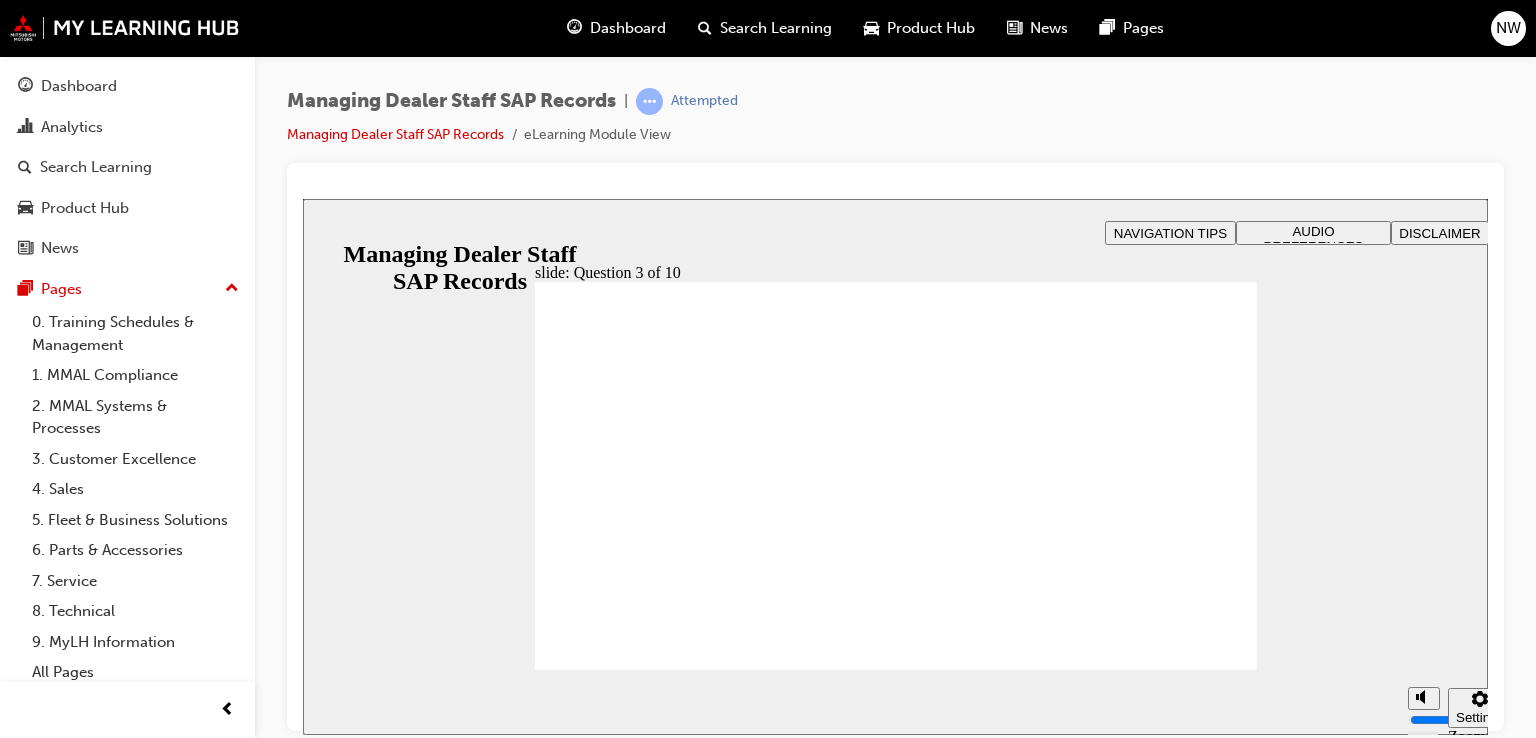 radio on "true" 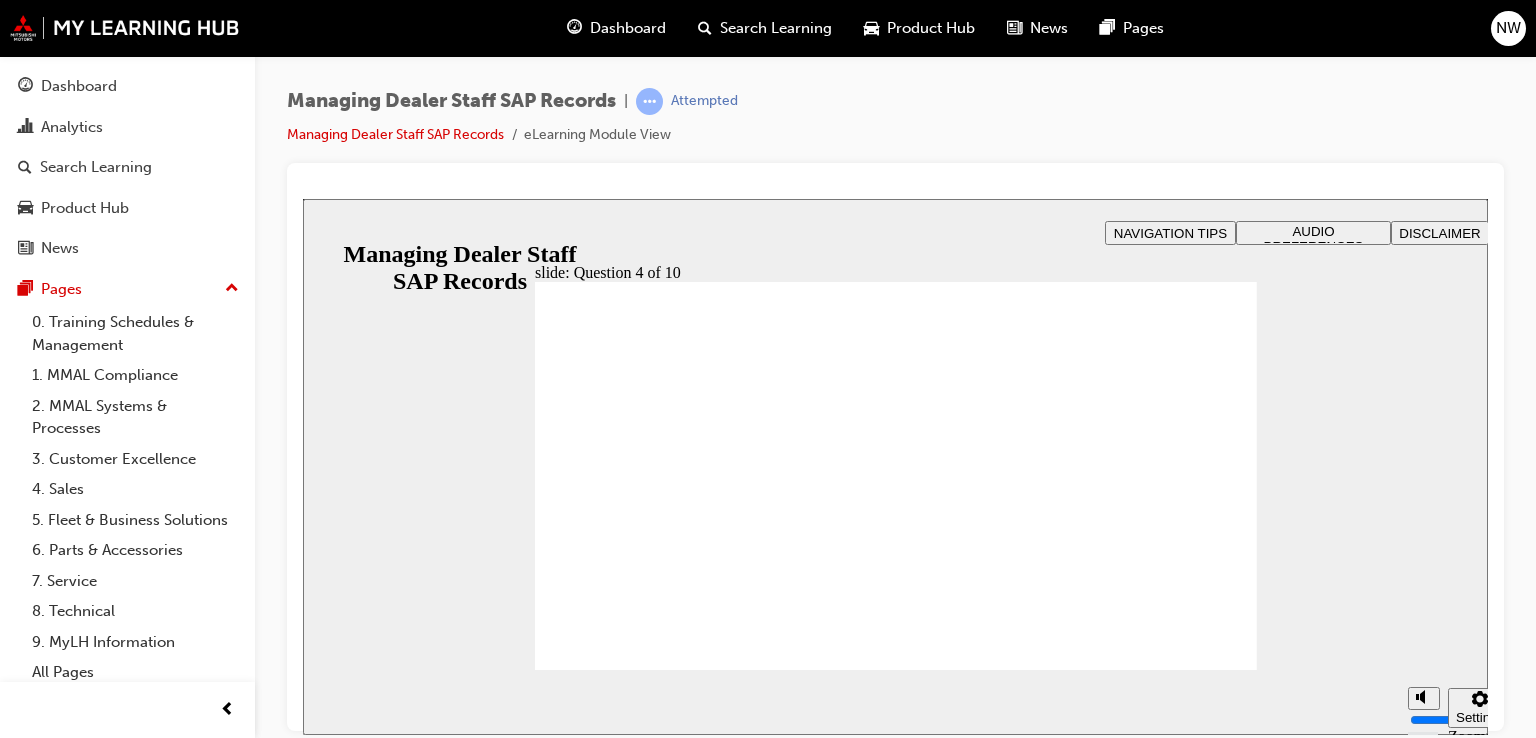 checkbox on "true" 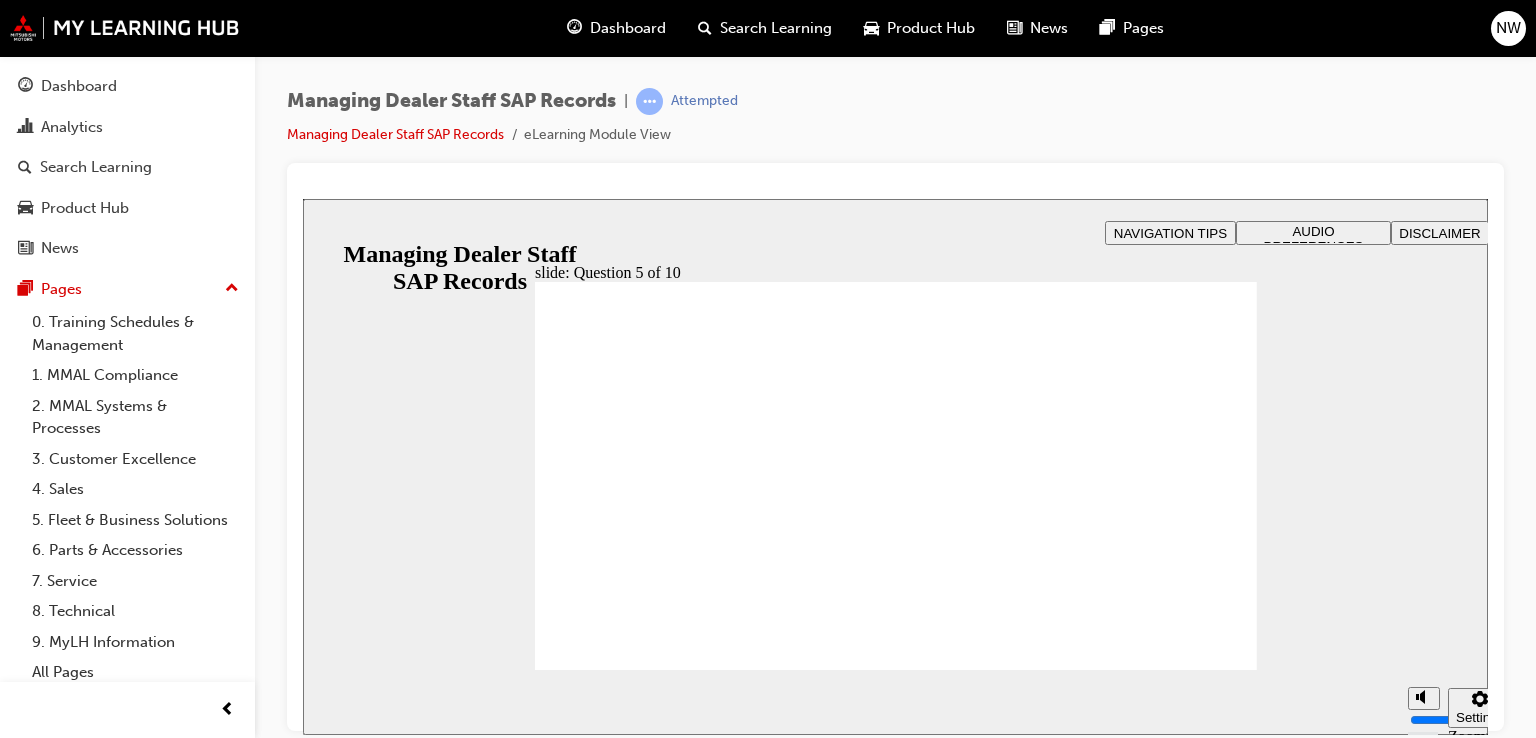 click 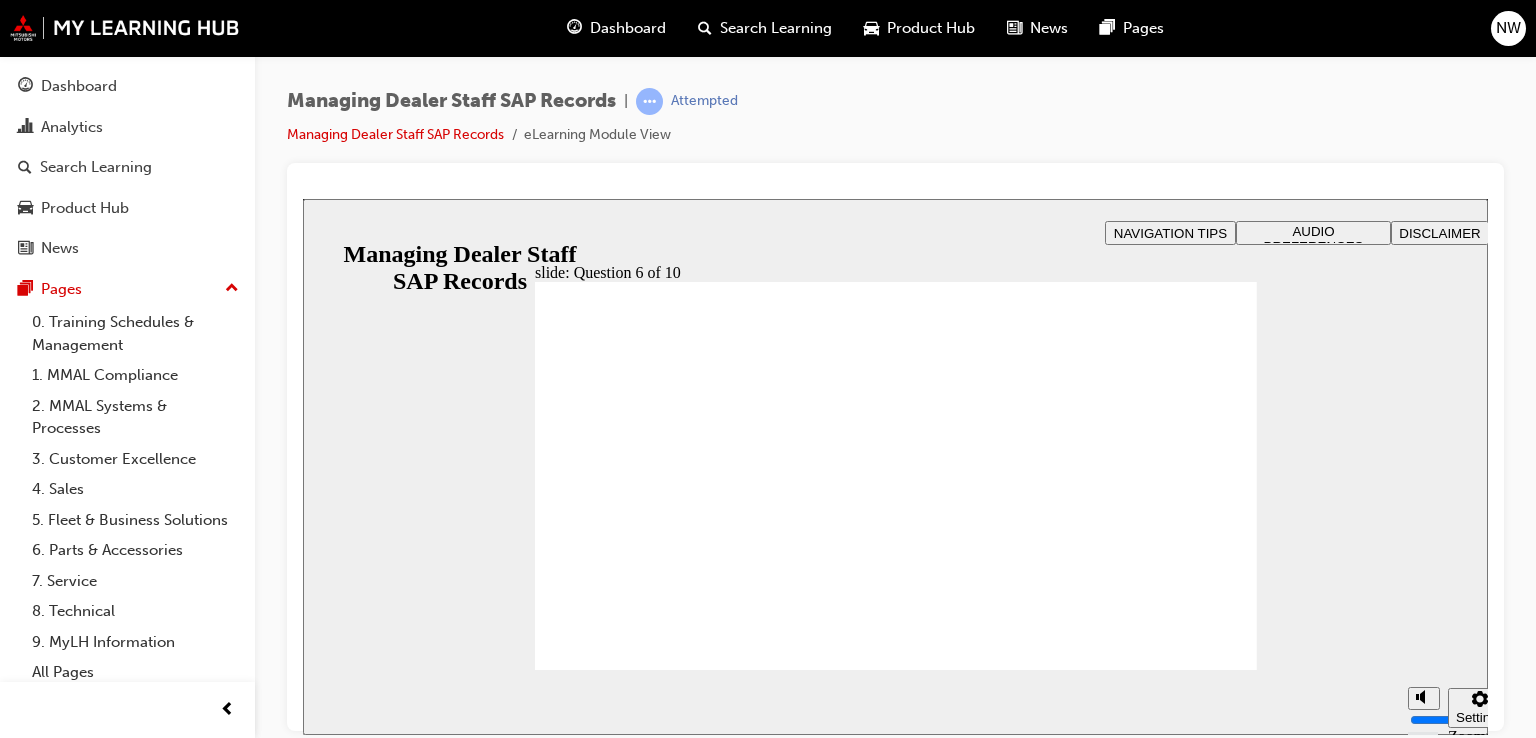radio on "true" 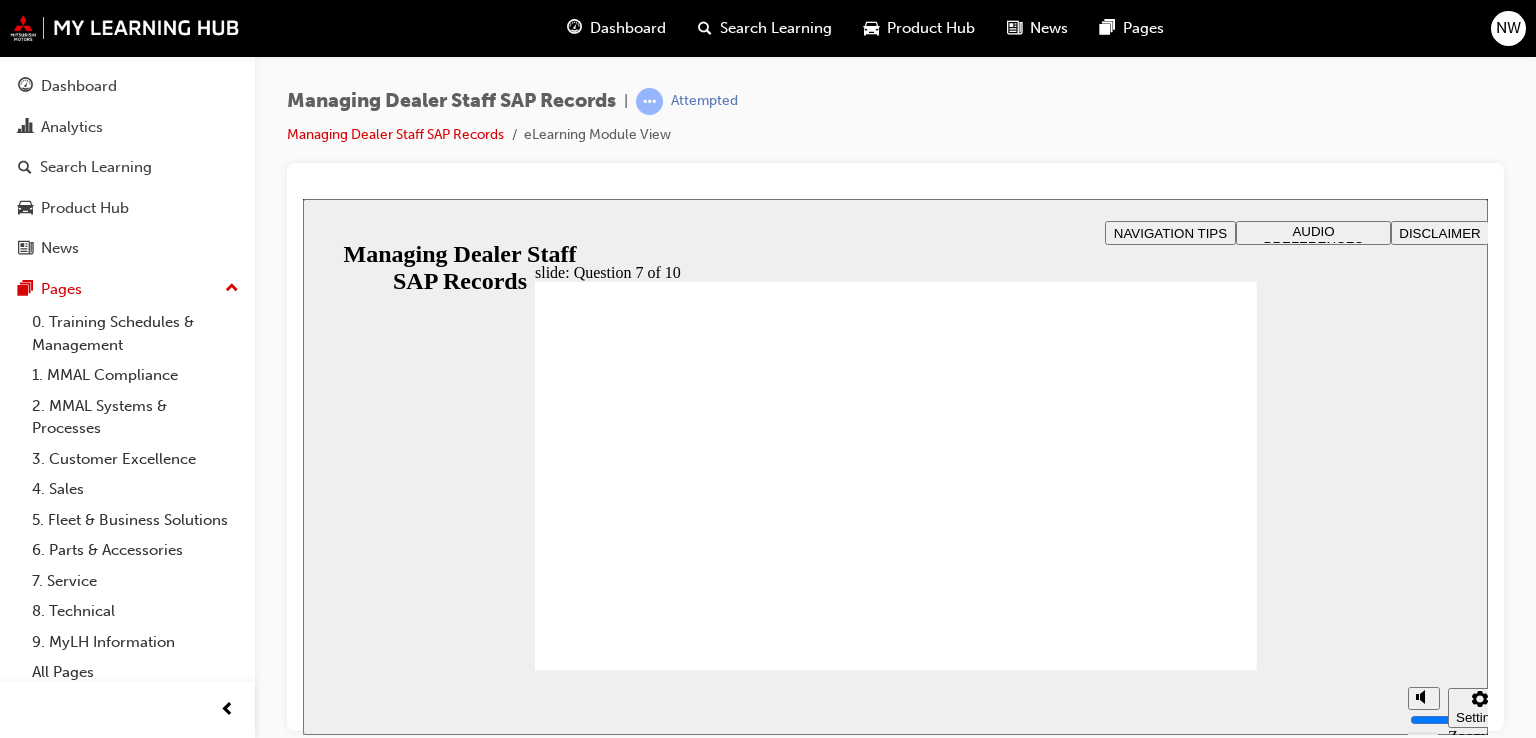 checkbox on "true" 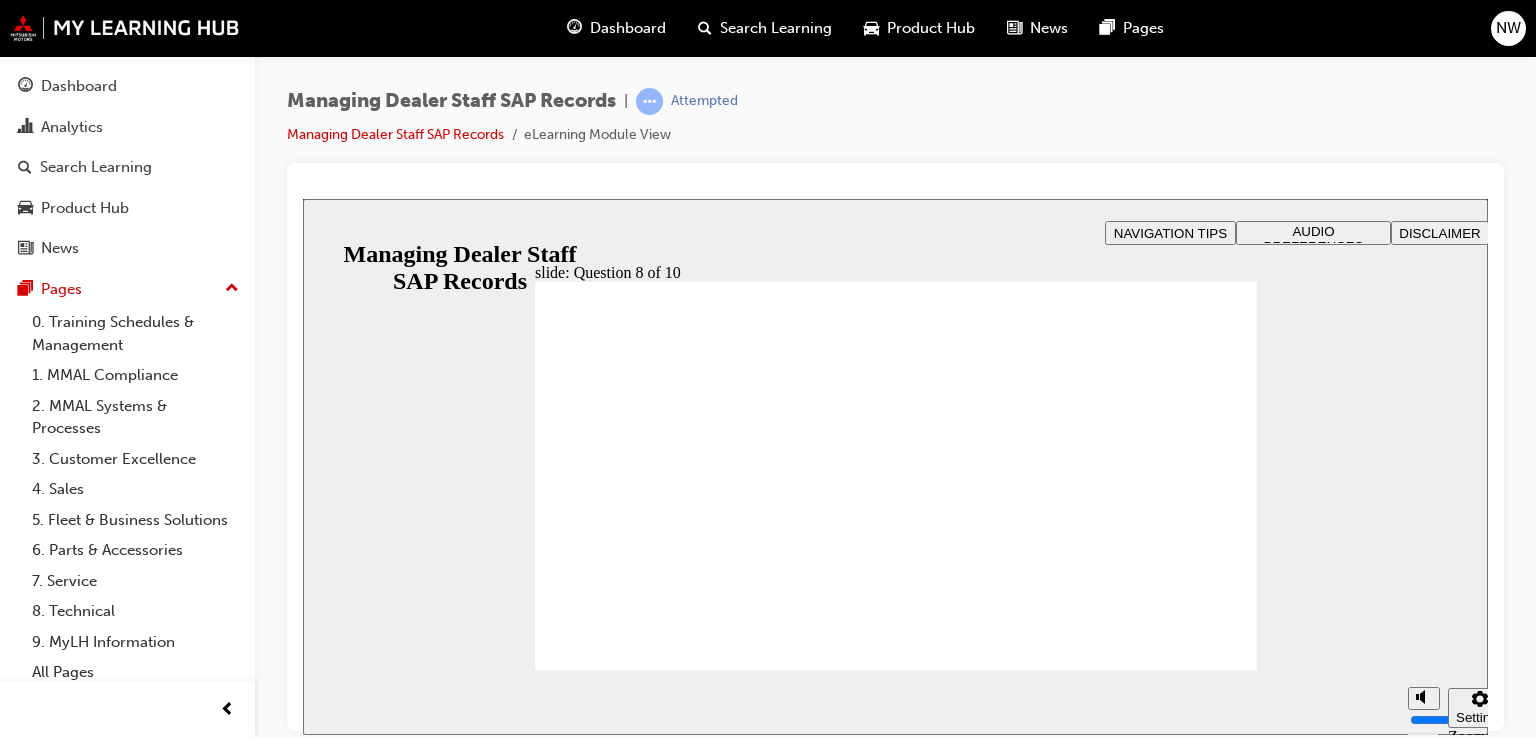 radio on "true" 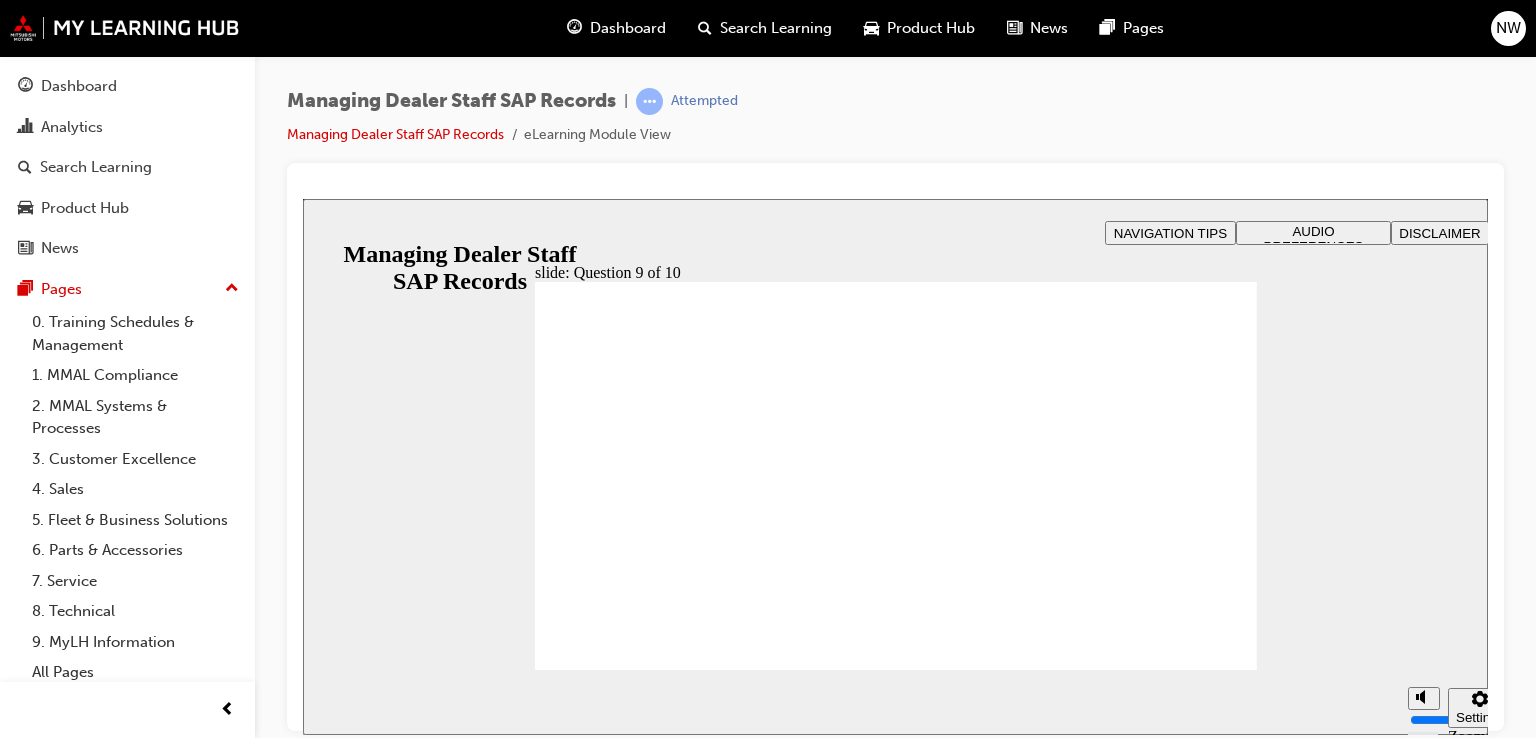 radio on "true" 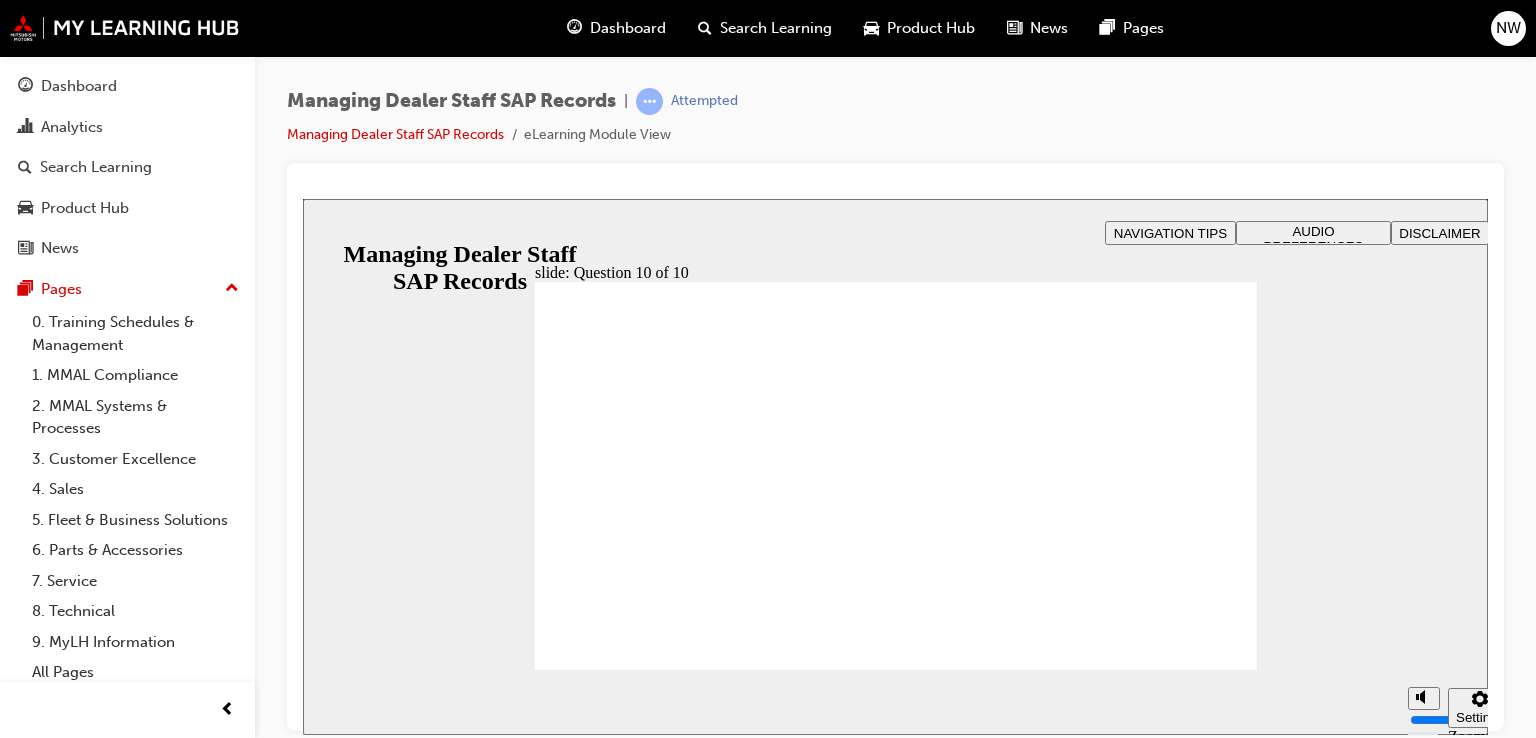 radio on "true" 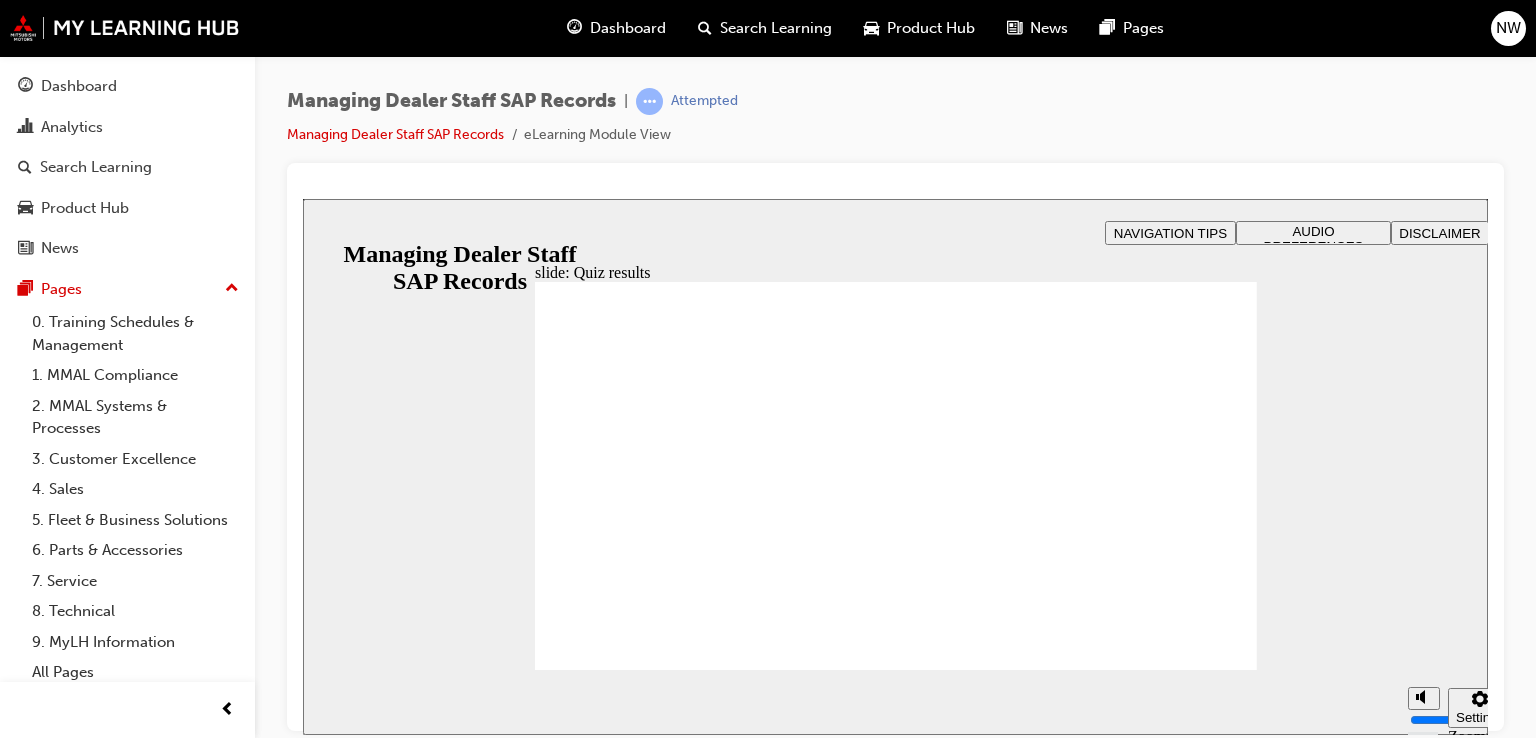 click 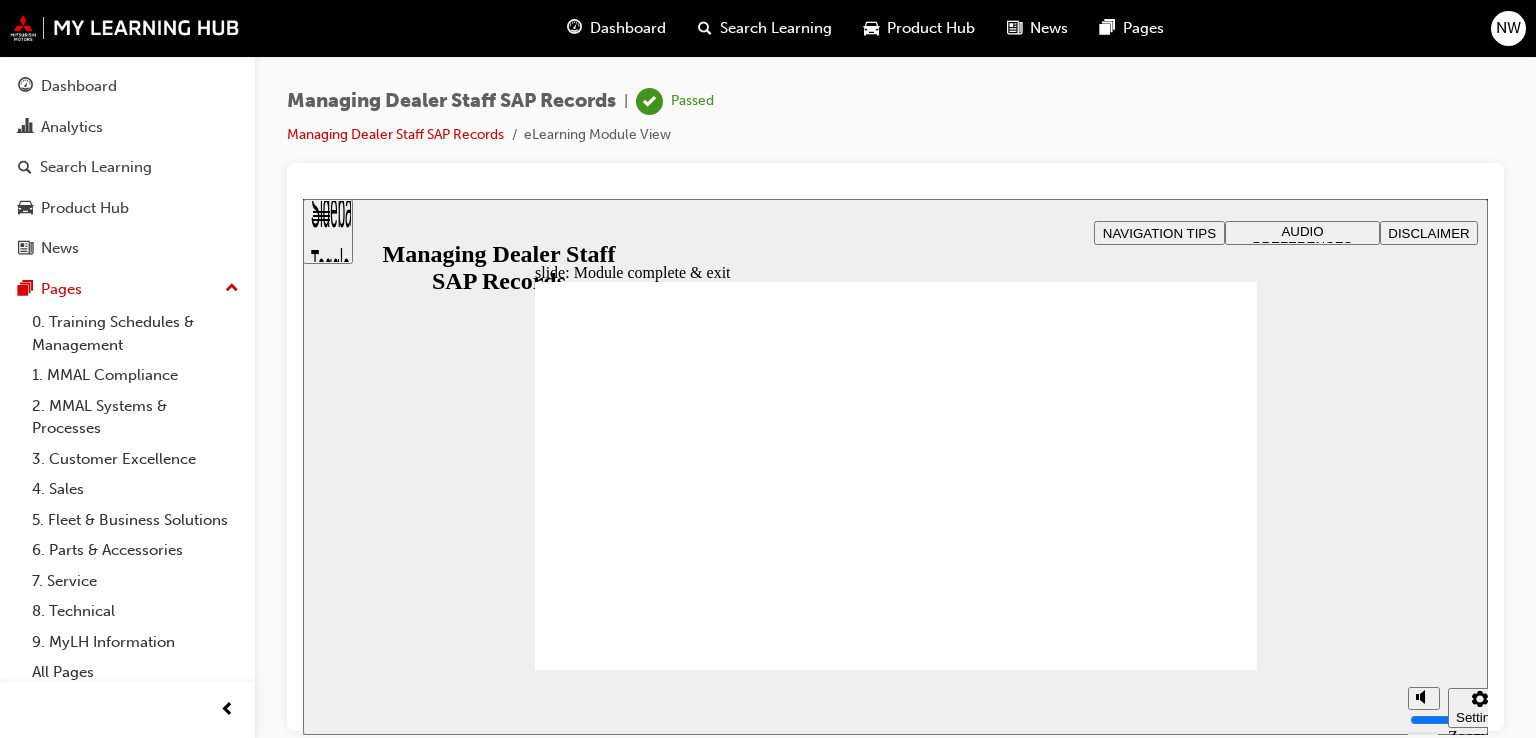click 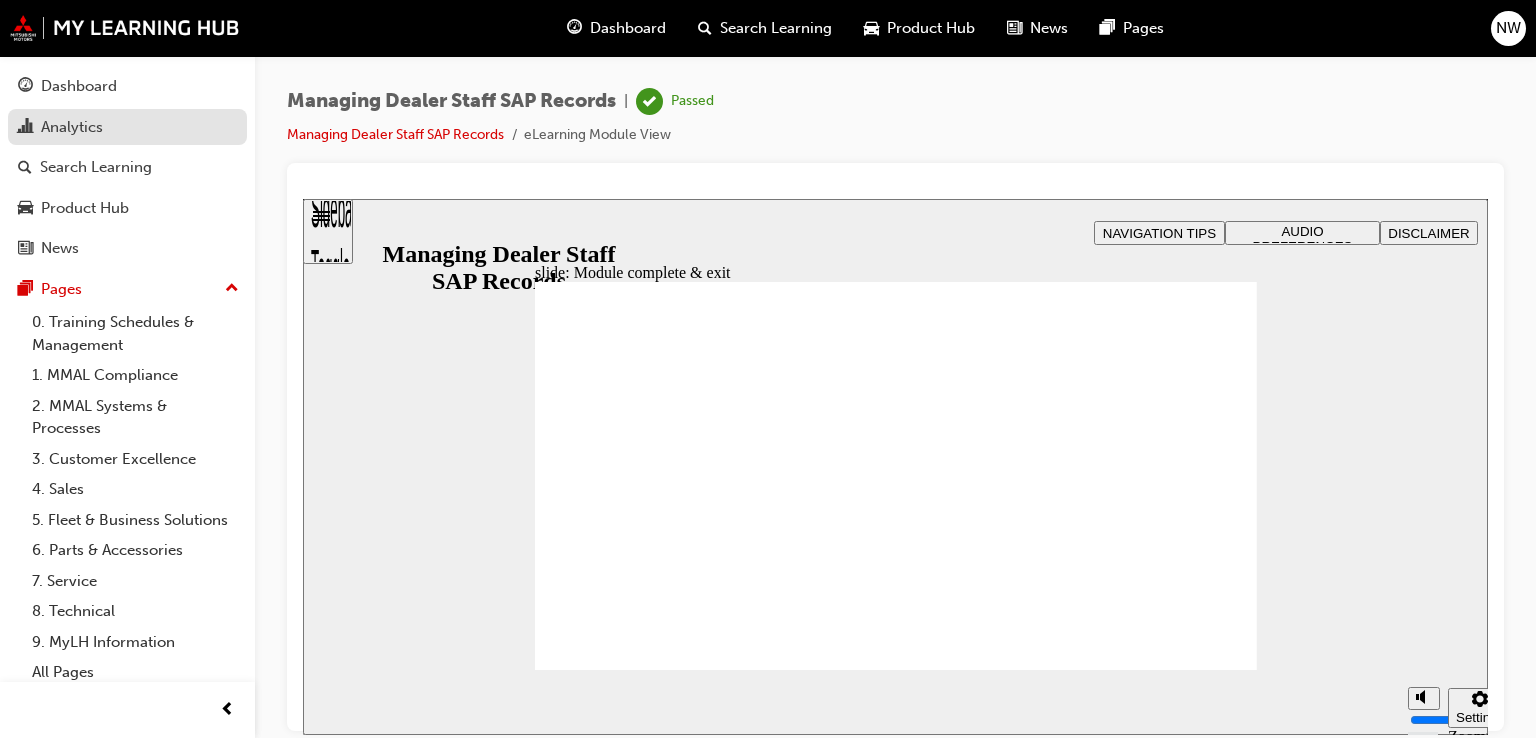 click on "Analytics" at bounding box center [72, 127] 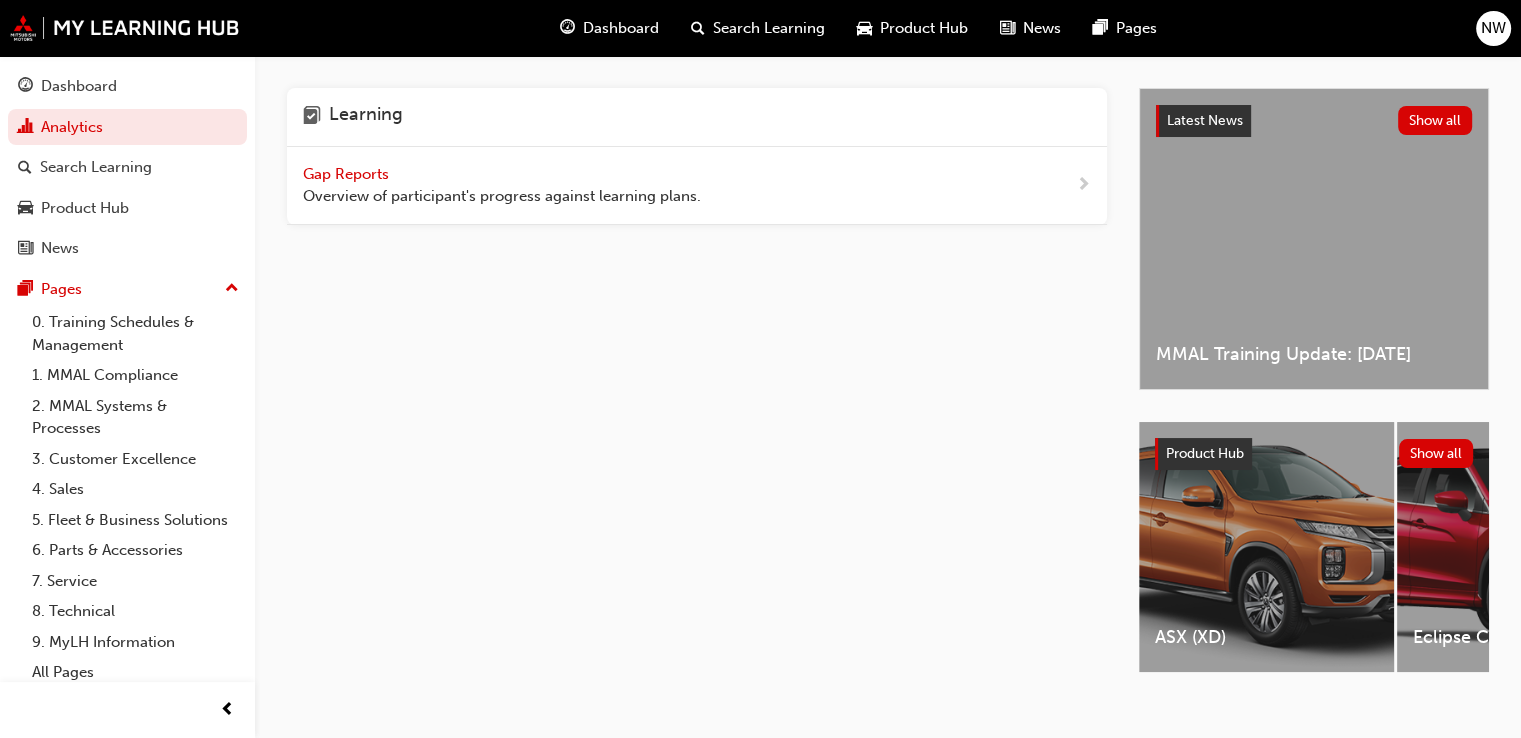 click on "Gap Reports" at bounding box center [348, 174] 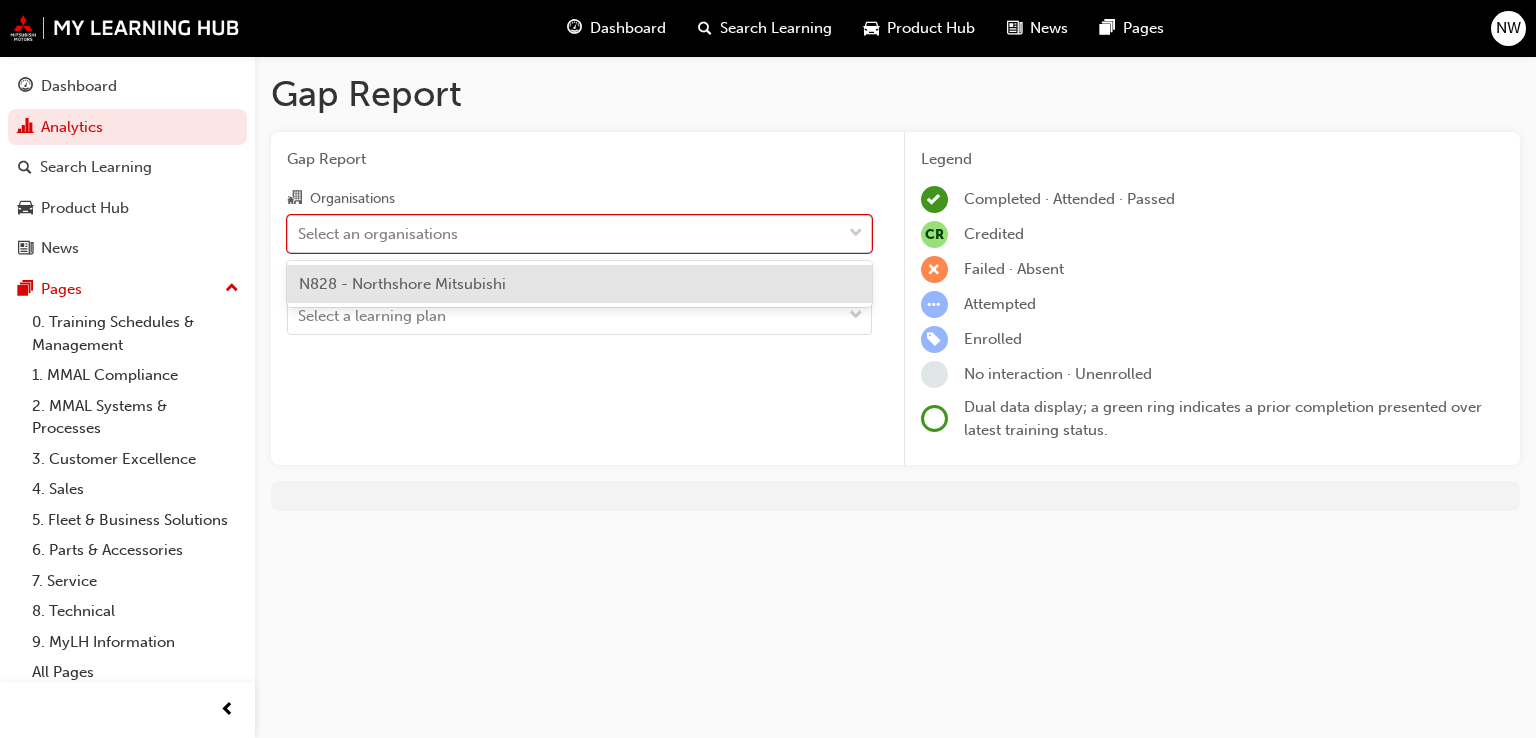 click on "Select an organisations" at bounding box center [564, 233] 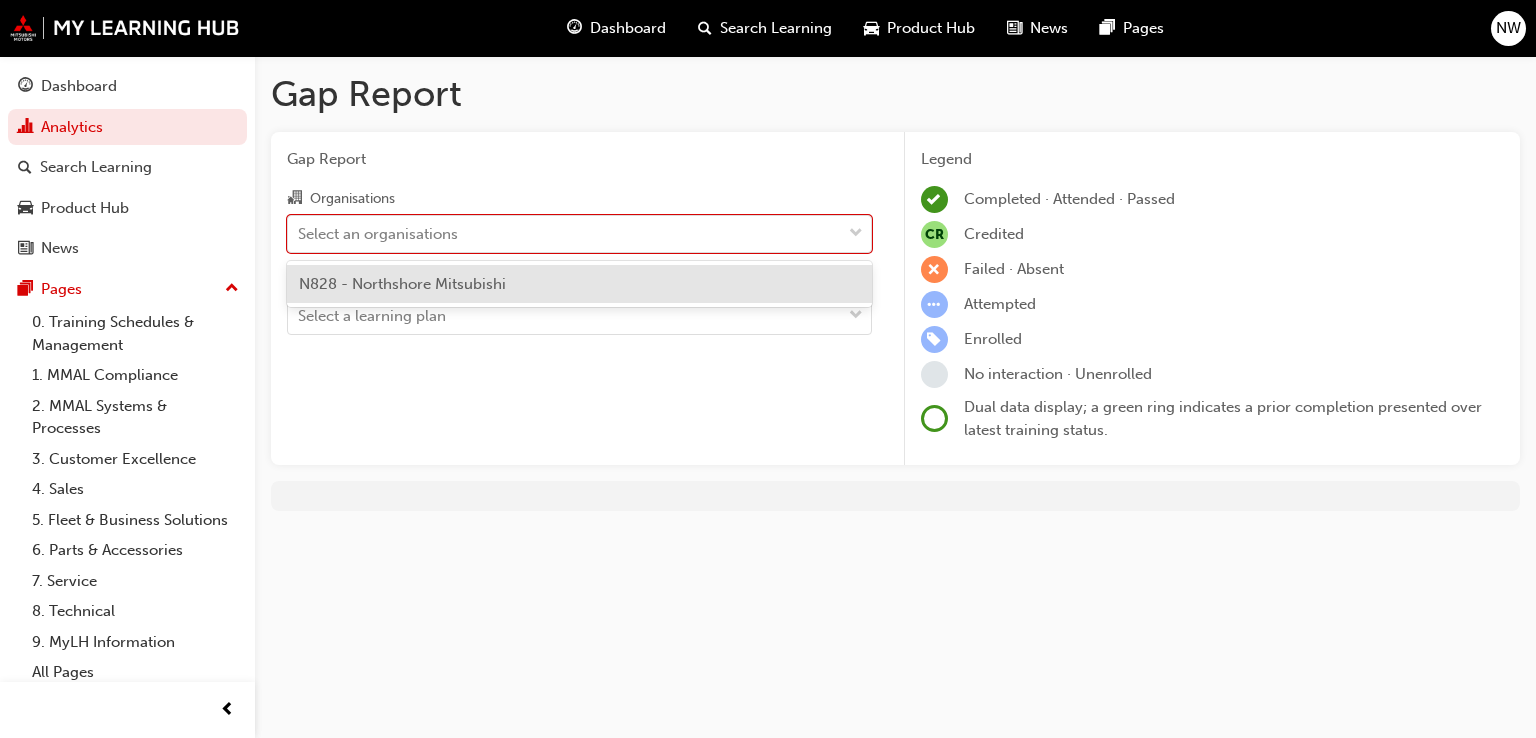 click on "N828 - Northshore Mitsubishi" at bounding box center [402, 284] 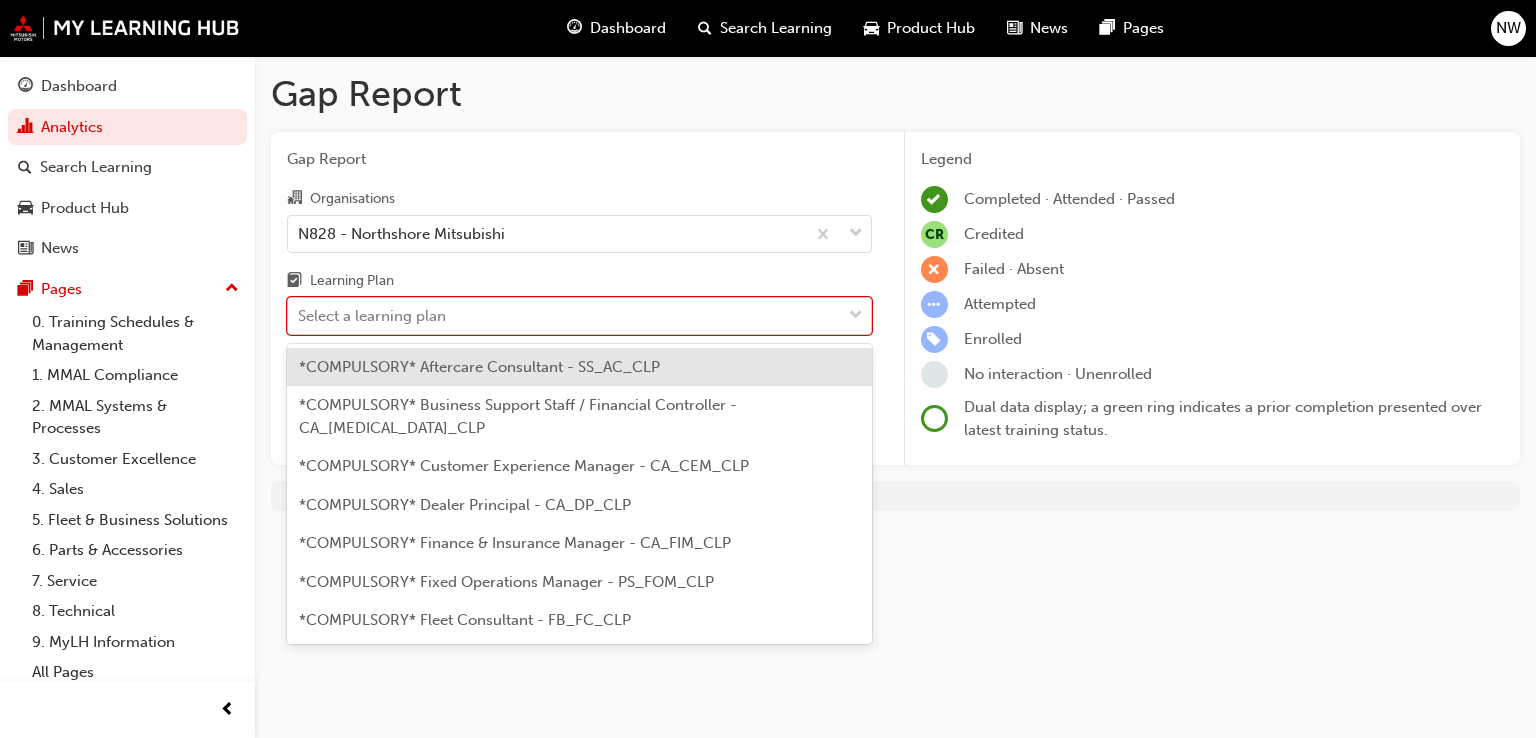 click on "Select a learning plan" at bounding box center (564, 316) 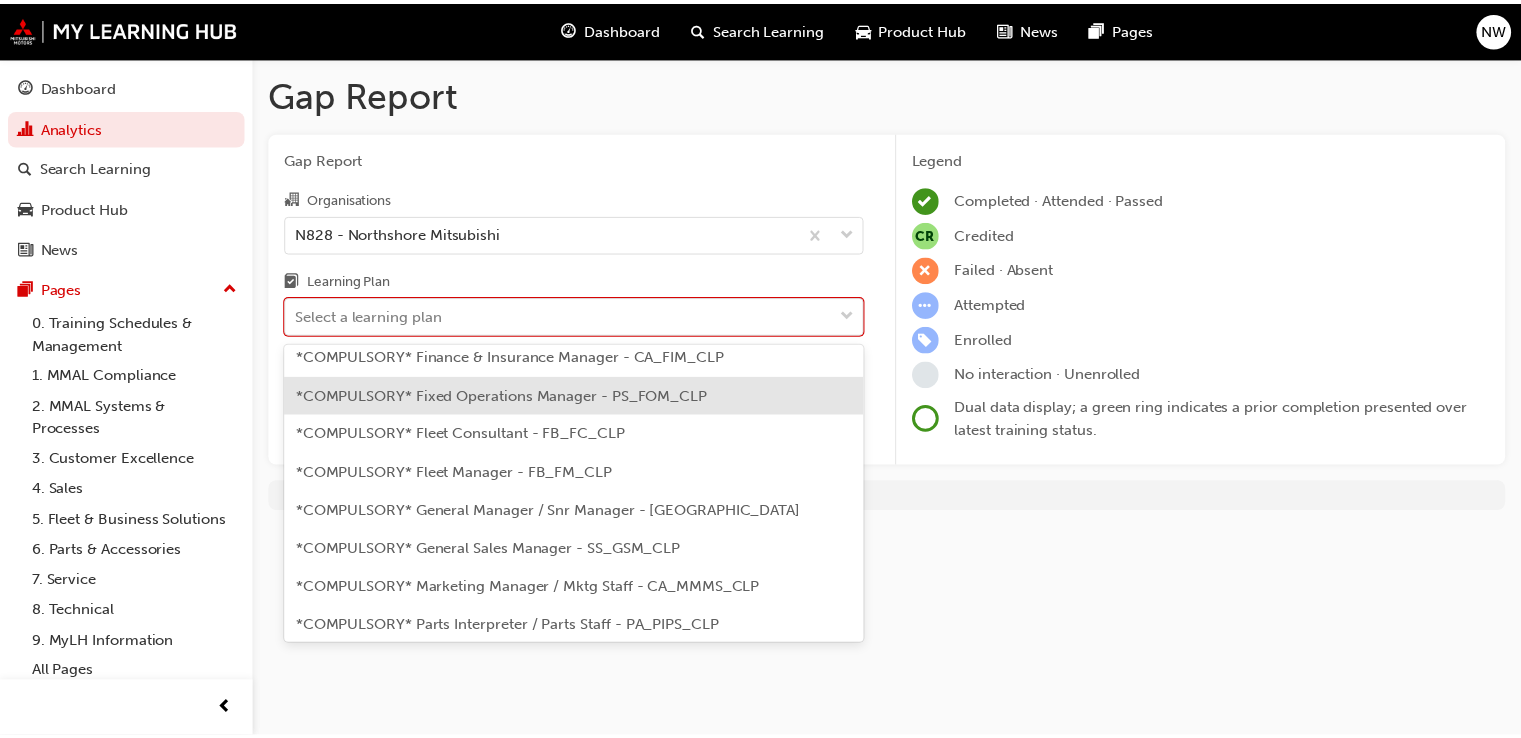 scroll, scrollTop: 400, scrollLeft: 0, axis: vertical 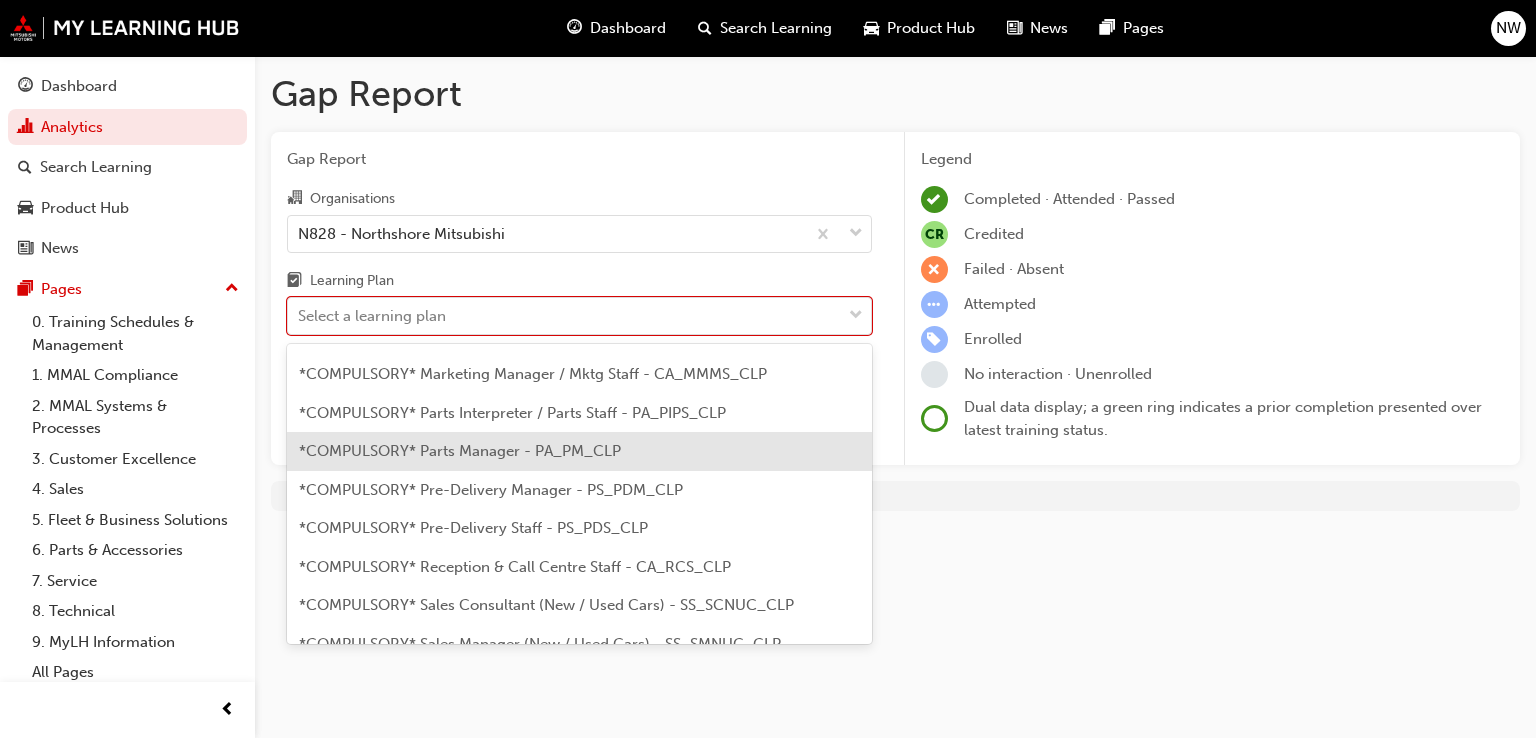 click on "*COMPULSORY* Parts Manager - PA_PM_CLP" at bounding box center (579, 451) 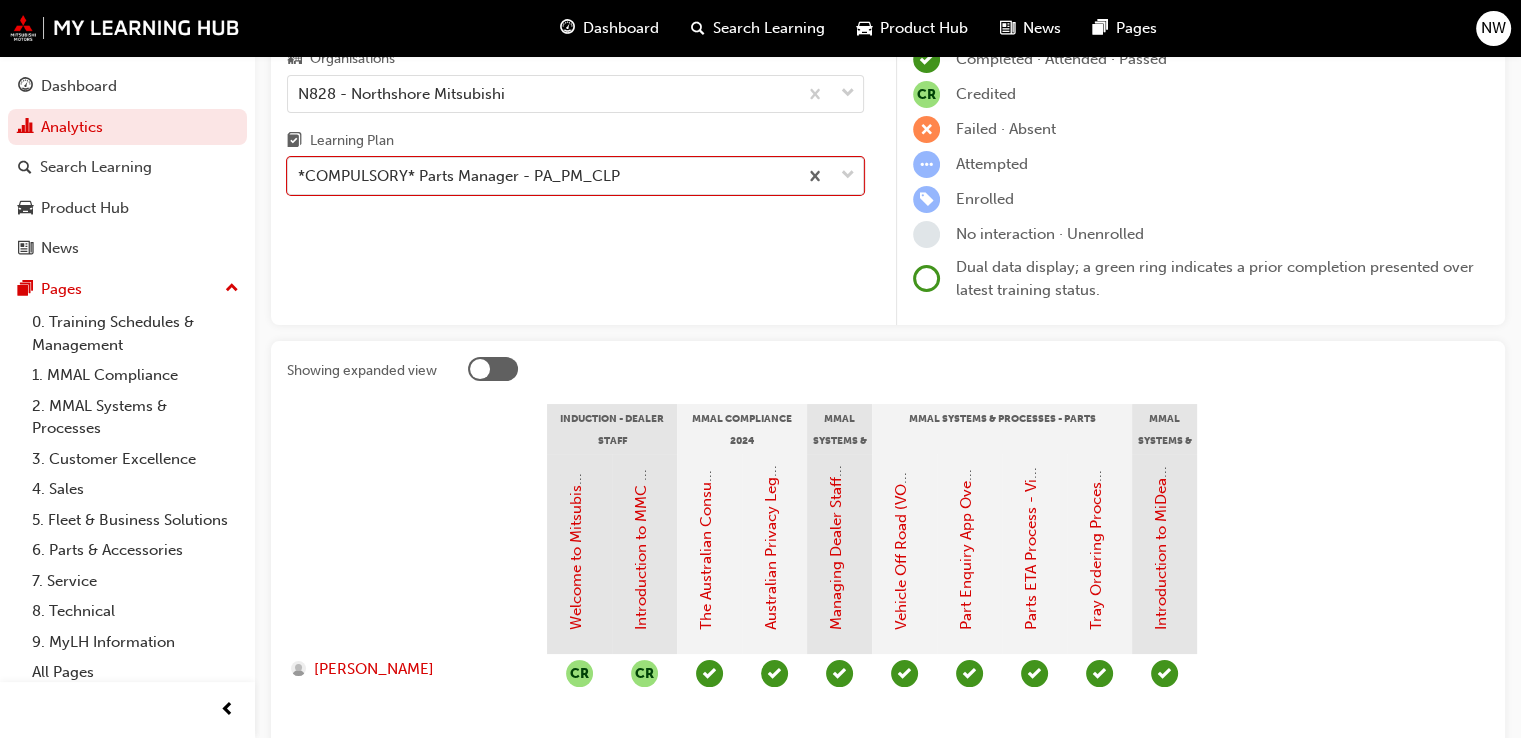 scroll, scrollTop: 0, scrollLeft: 0, axis: both 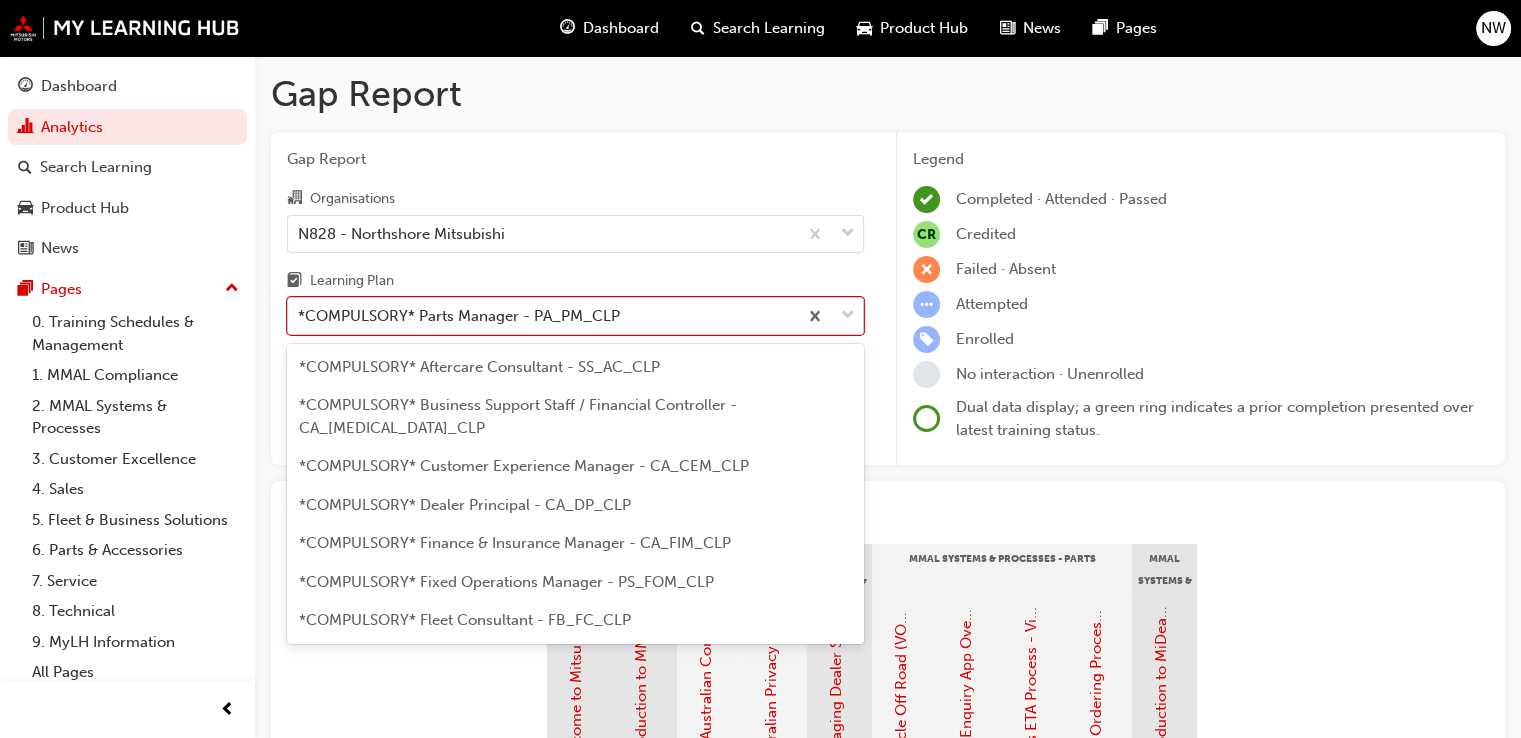click on "*COMPULSORY* Parts Manager - PA_PM_CLP" at bounding box center [459, 316] 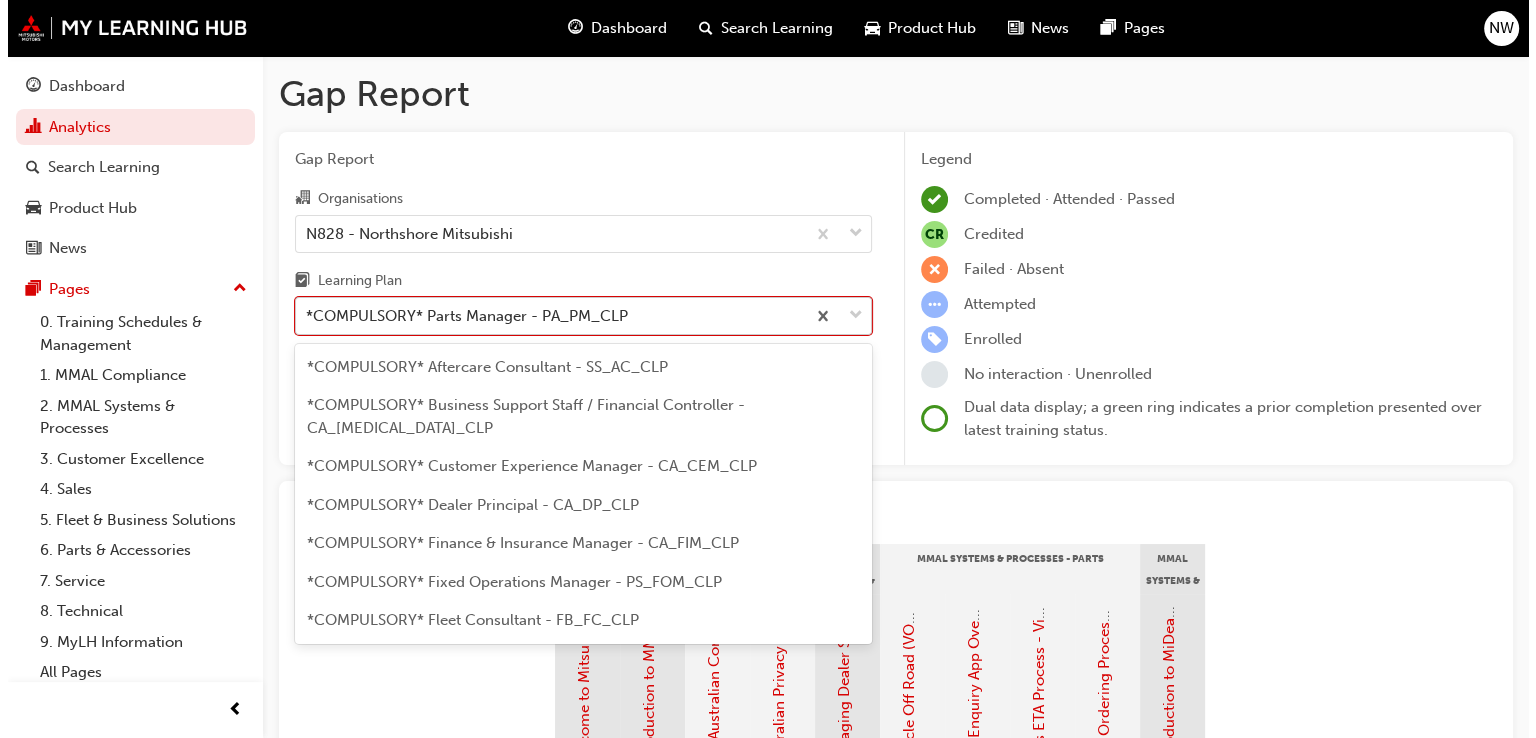 scroll, scrollTop: 218, scrollLeft: 0, axis: vertical 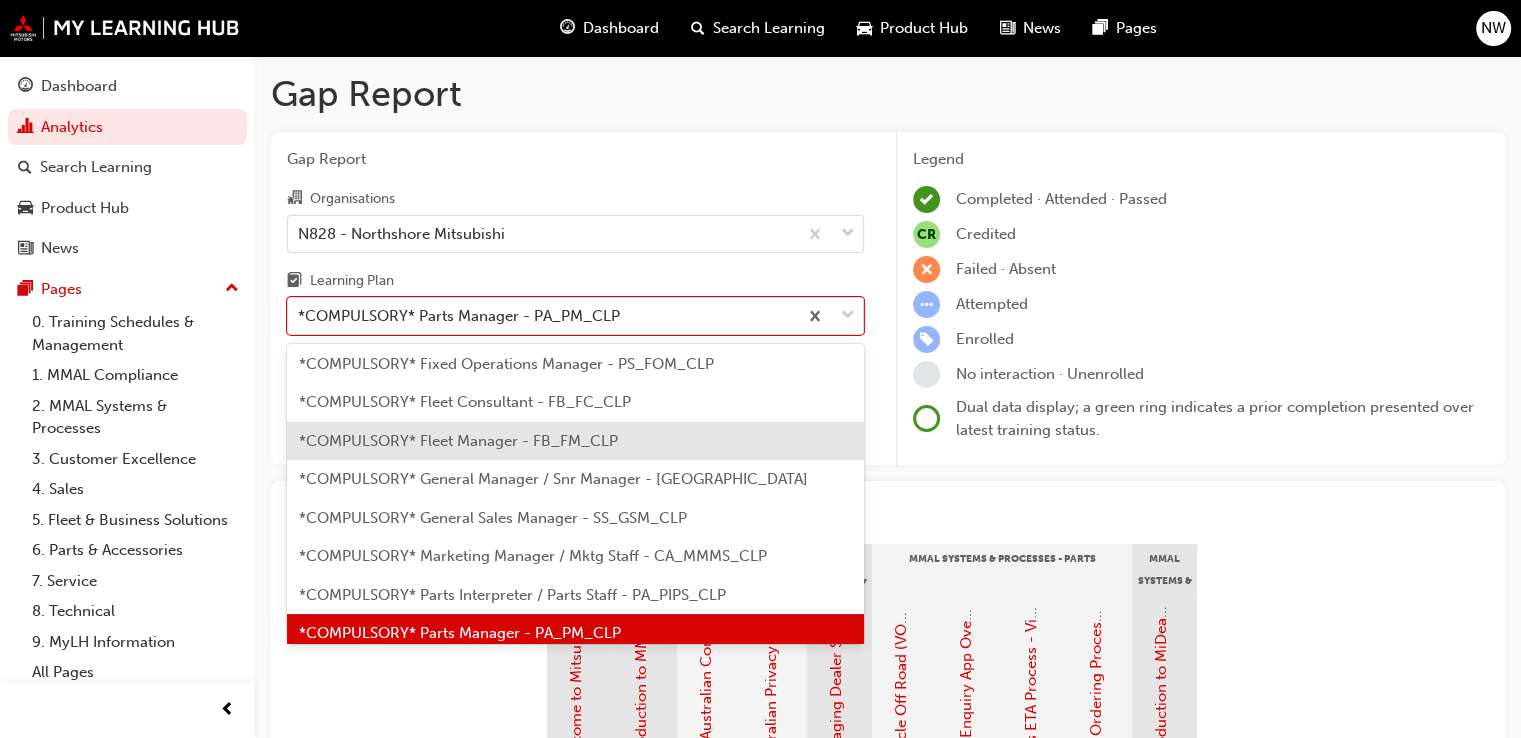click on "*COMPULSORY* Fleet Manager - FB_FM_CLP" at bounding box center [458, 441] 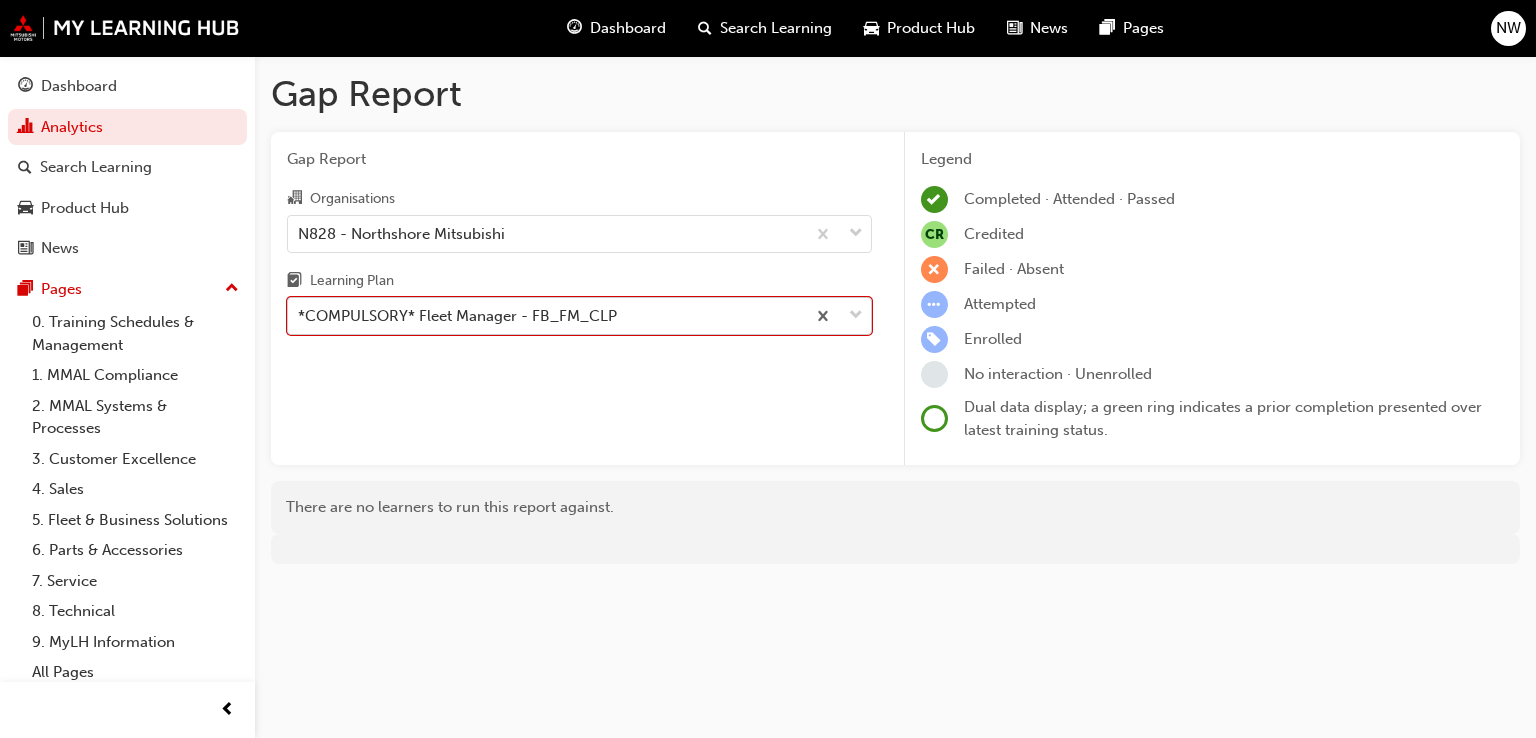 click on "*COMPULSORY* Fleet Manager - FB_FM_CLP" at bounding box center (546, 316) 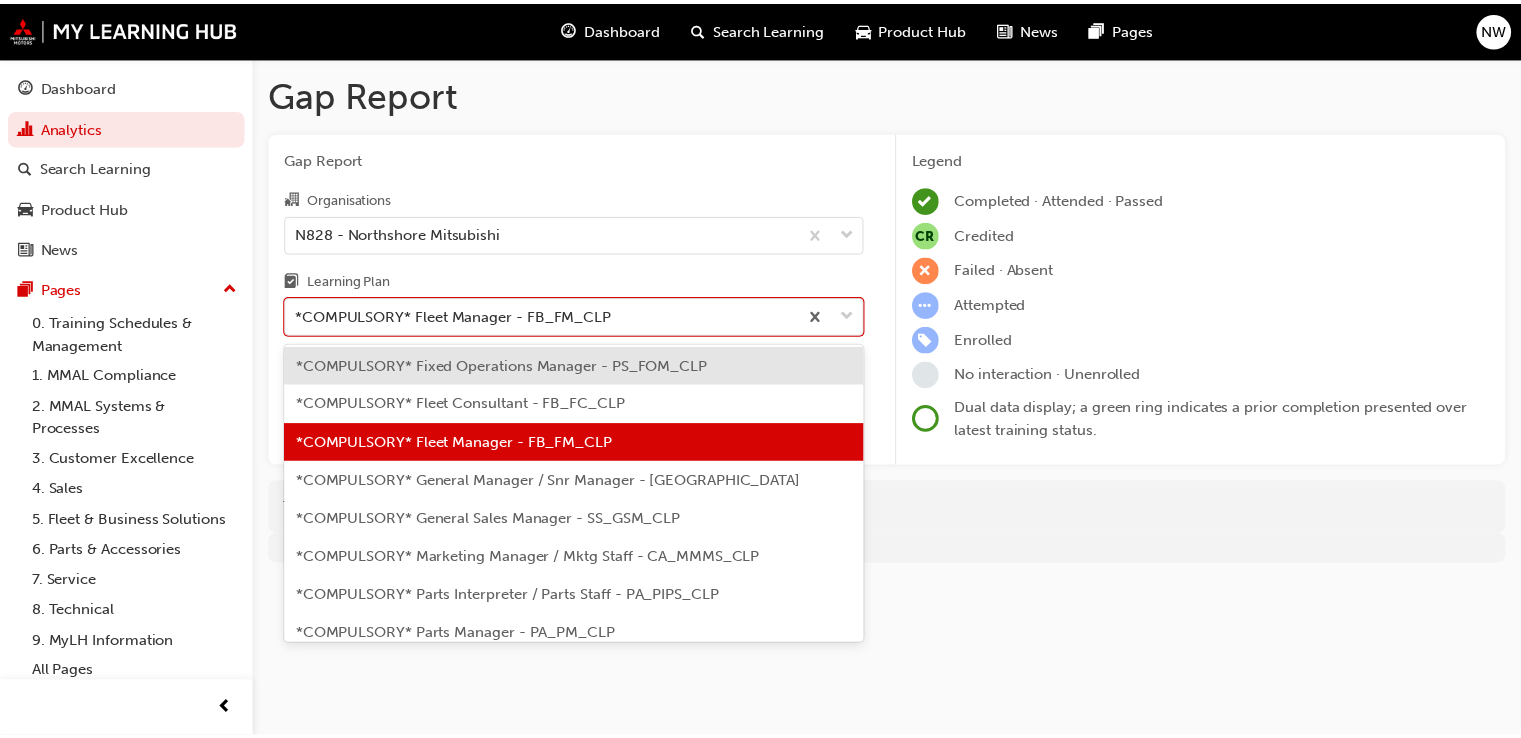 scroll, scrollTop: 426, scrollLeft: 0, axis: vertical 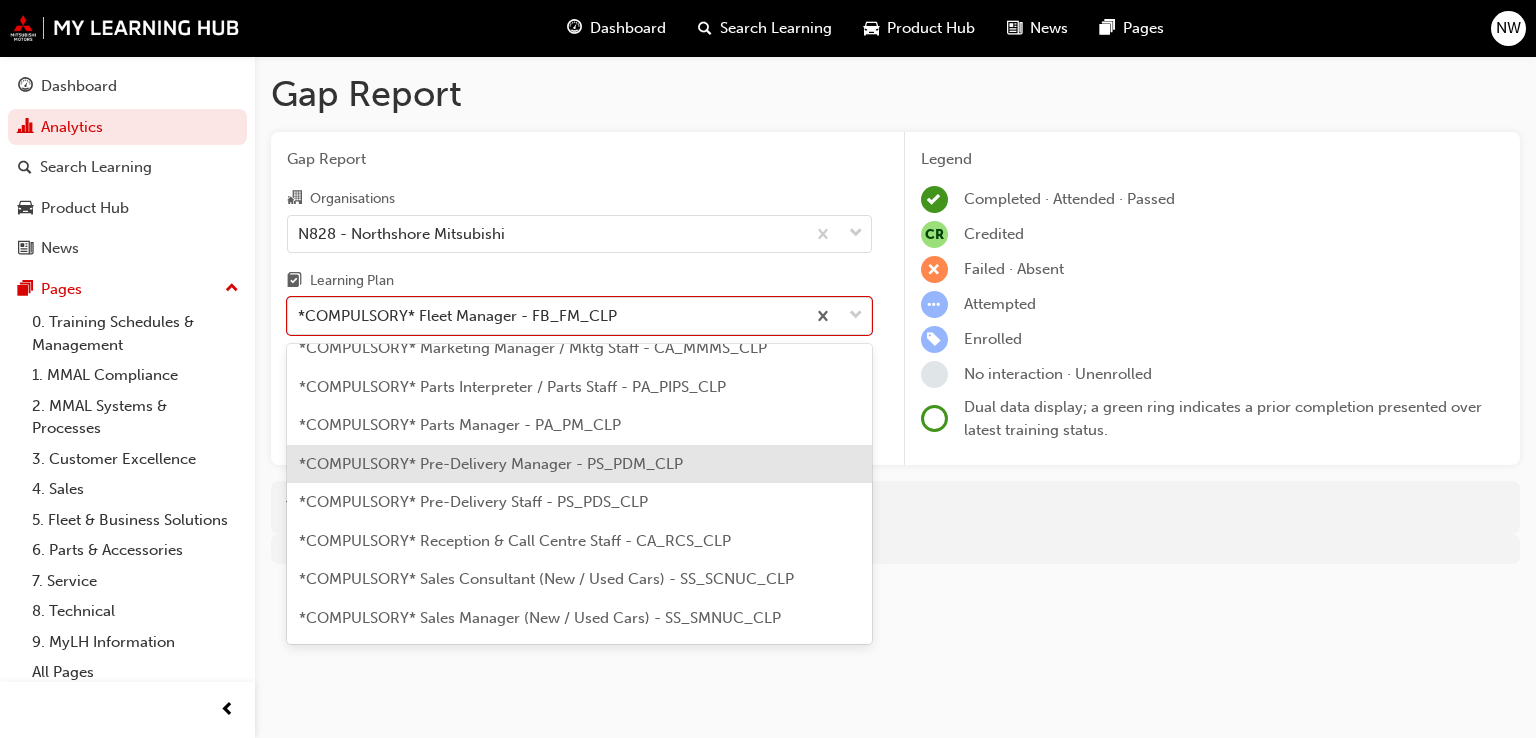 click on "*COMPULSORY* Pre-Delivery Manager - PS_PDM_CLP" at bounding box center [491, 464] 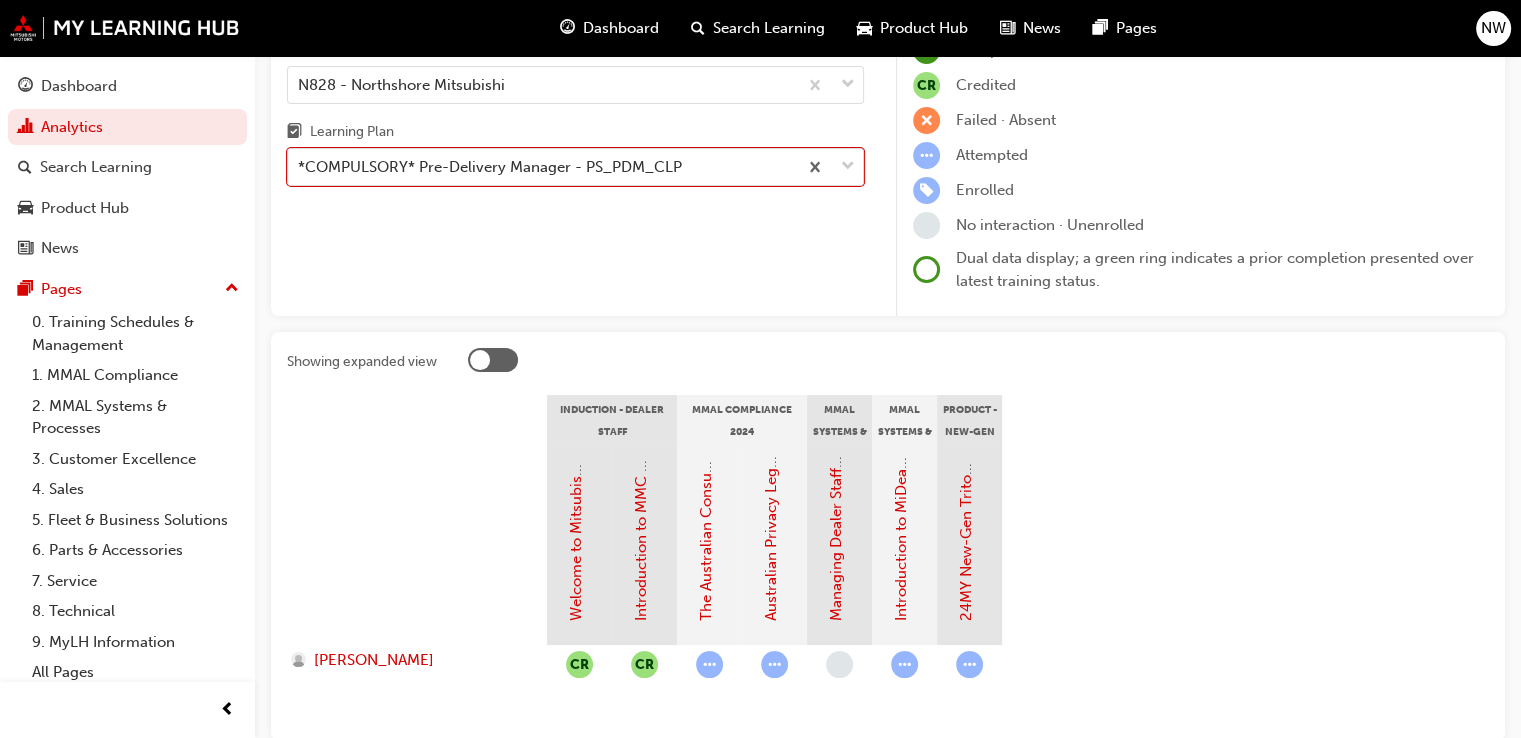 scroll, scrollTop: 0, scrollLeft: 0, axis: both 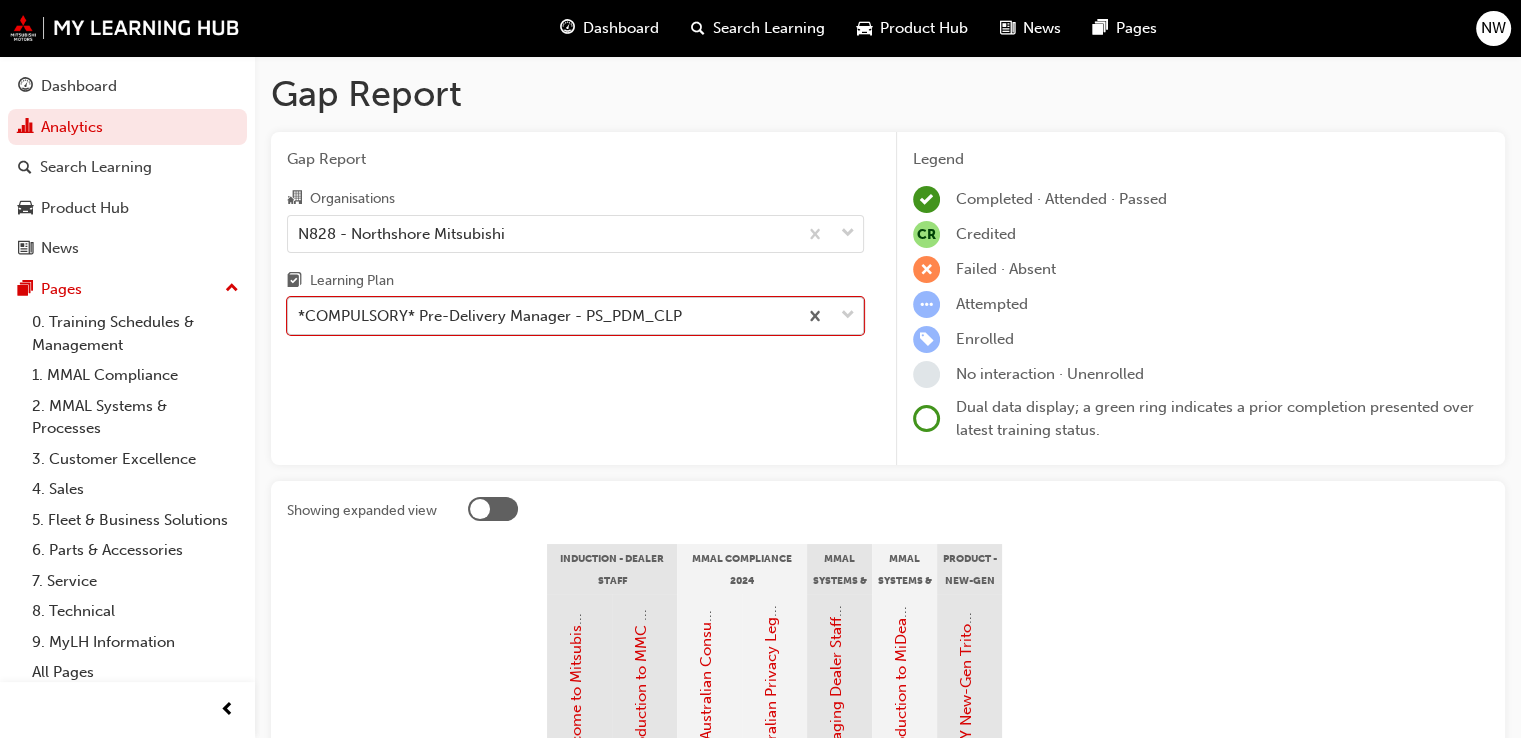 click on "*COMPULSORY* Pre-Delivery Manager - PS_PDM_CLP" at bounding box center [490, 316] 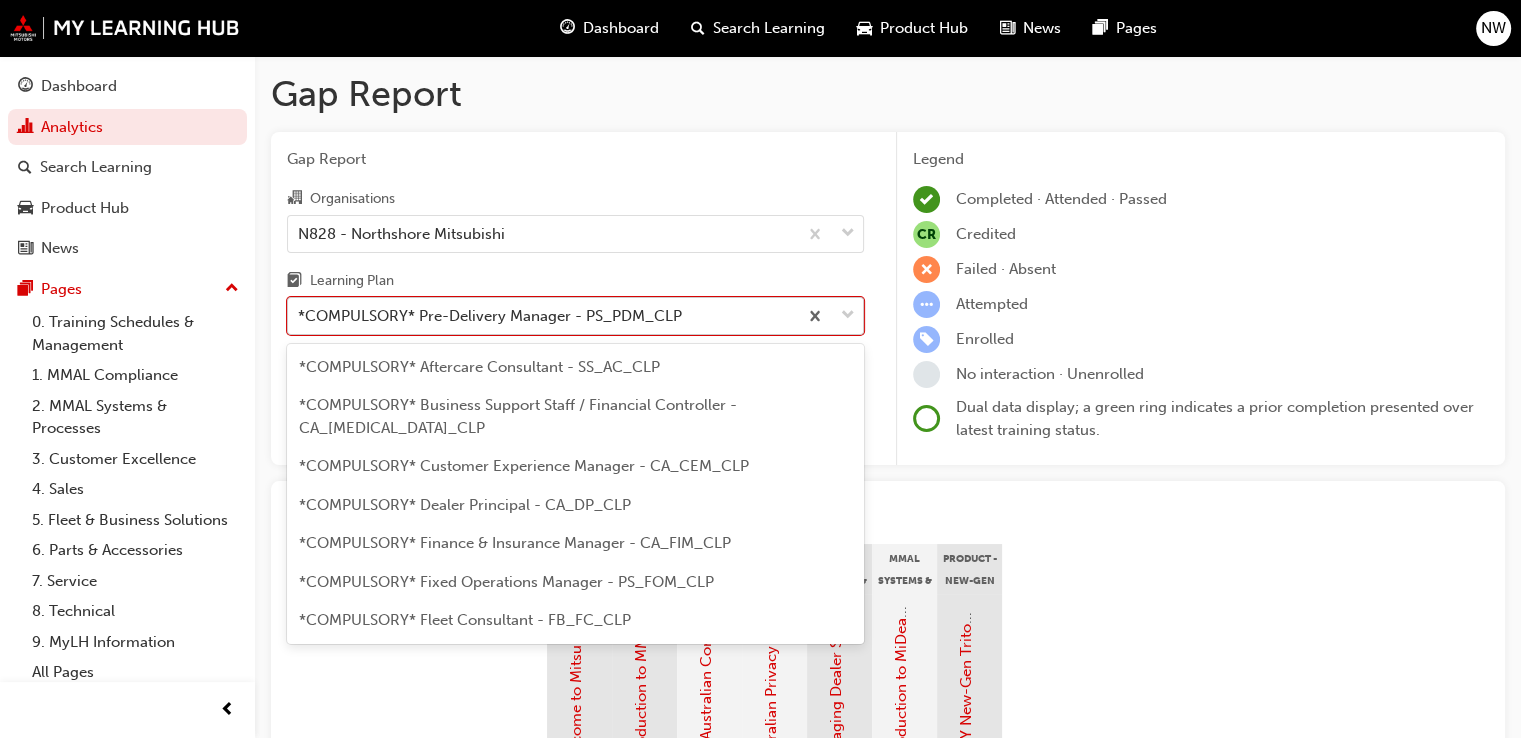 scroll, scrollTop: 256, scrollLeft: 0, axis: vertical 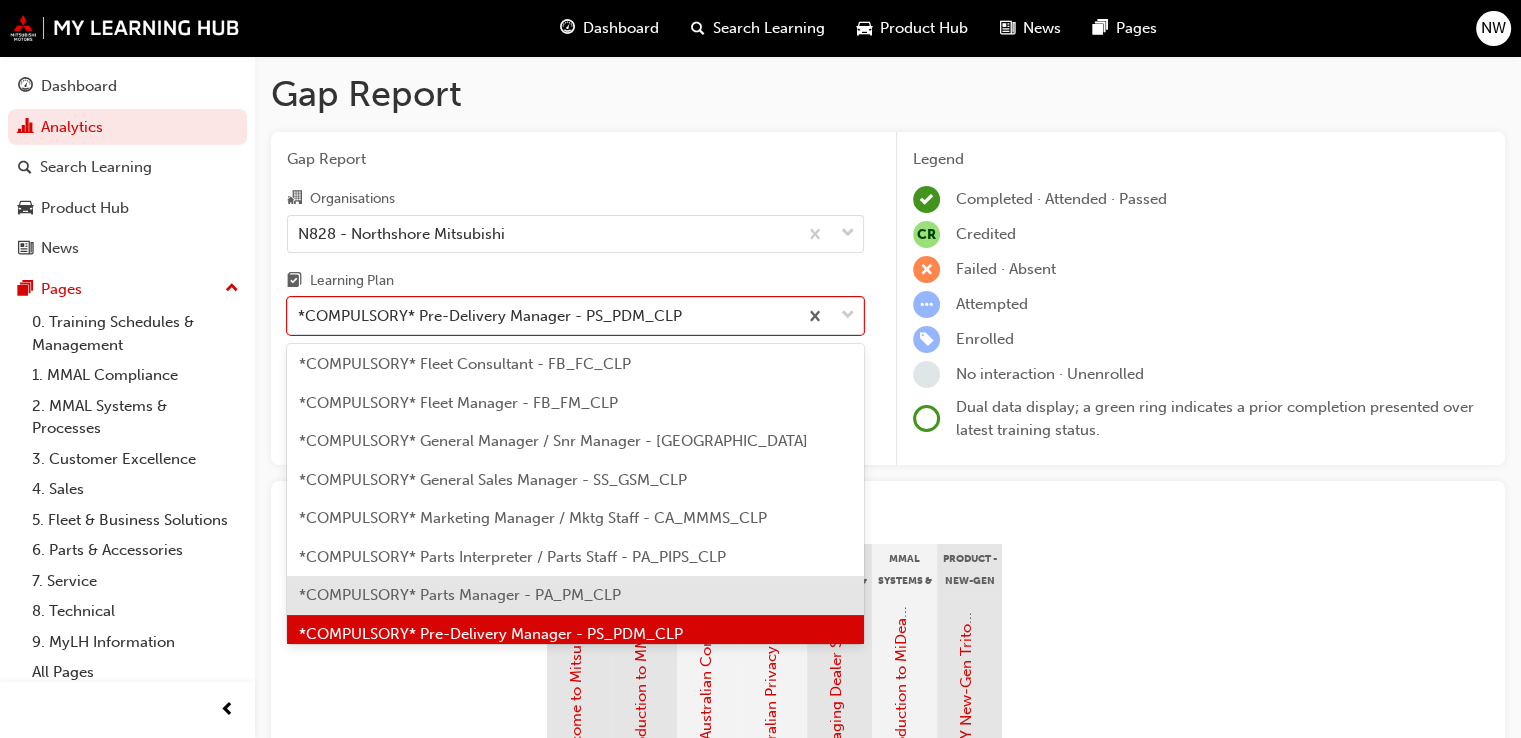 click on "*COMPULSORY* Parts Manager - PA_PM_CLP" at bounding box center (460, 595) 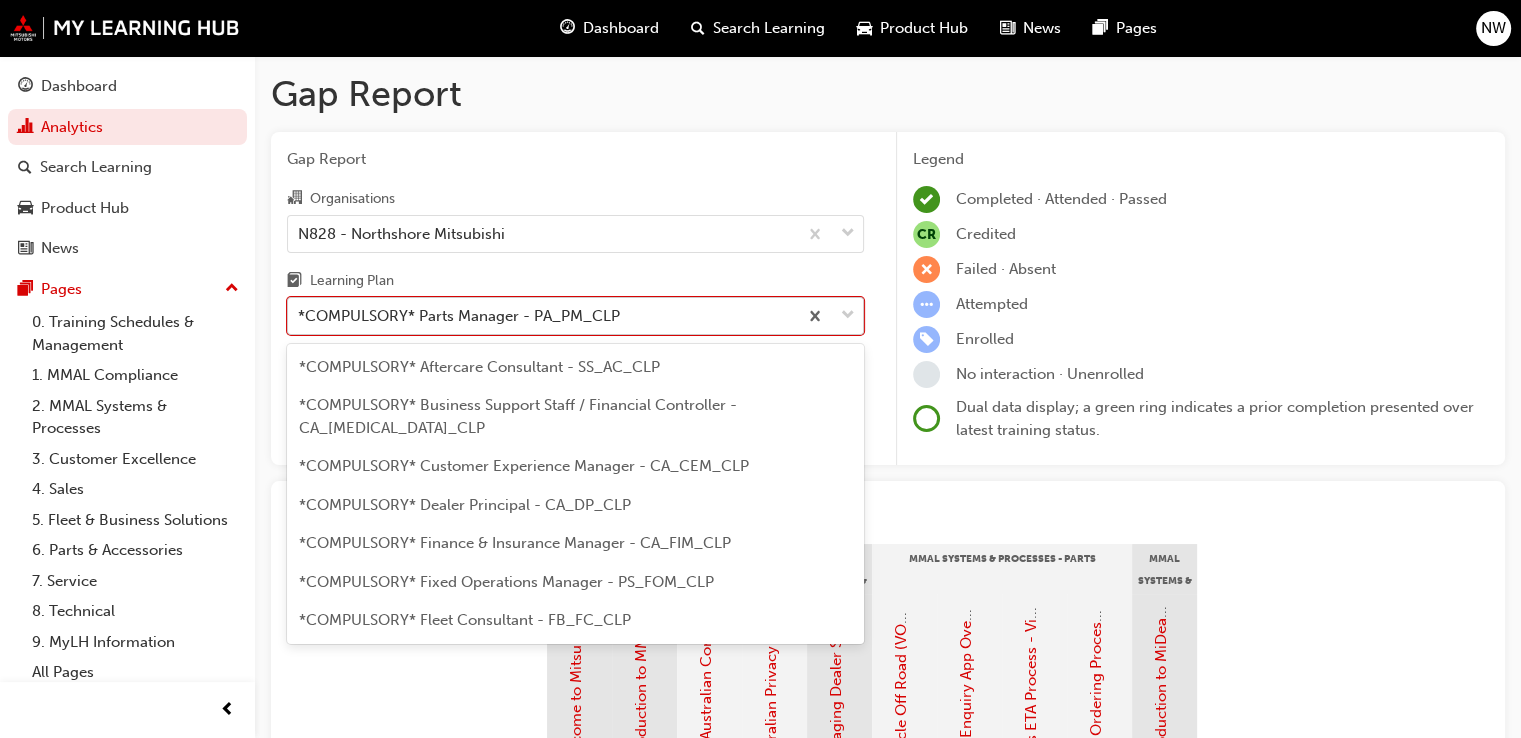 click on "*COMPULSORY* Parts Manager - PA_PM_CLP" at bounding box center (459, 316) 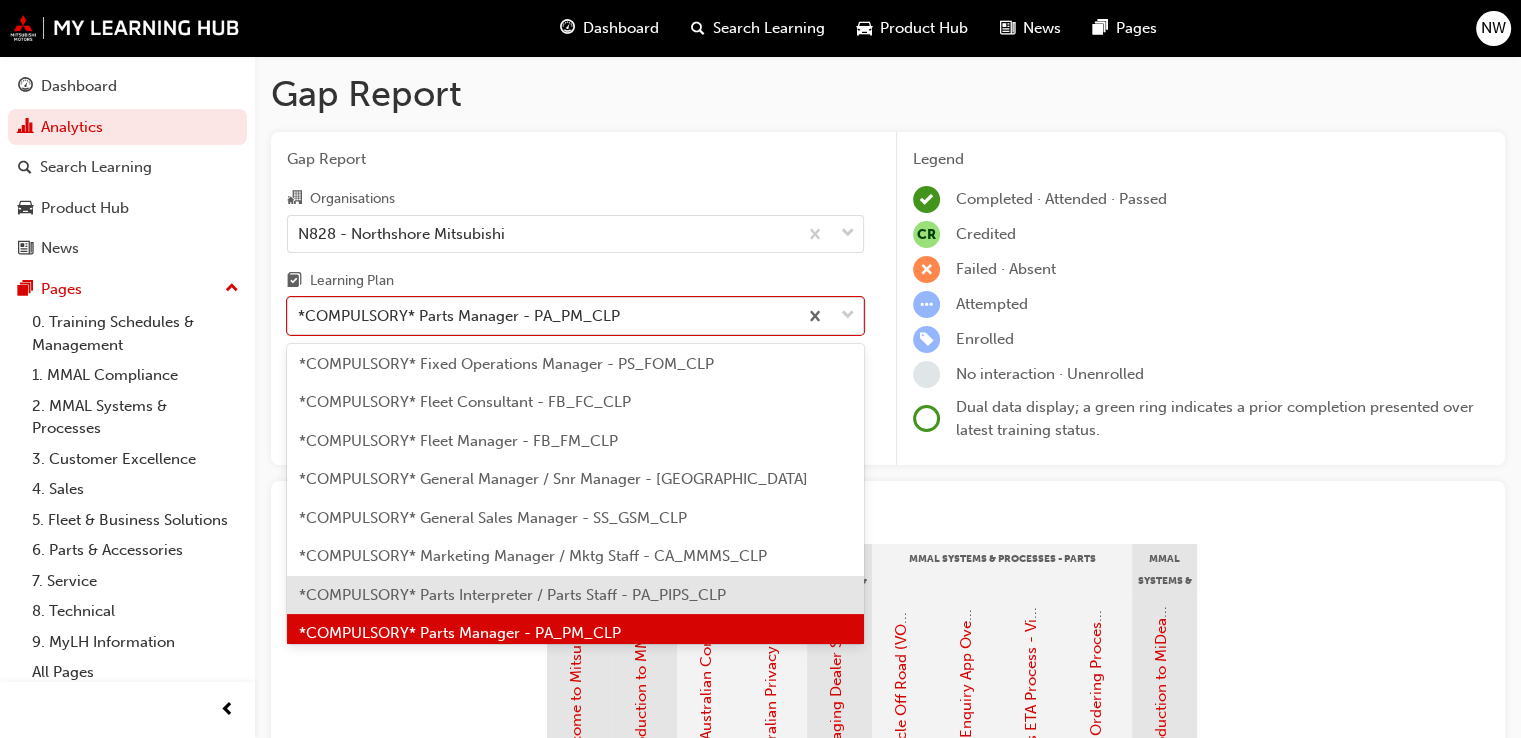 click on "*COMPULSORY* Parts Interpreter / Parts Staff - PA_PIPS_CLP" at bounding box center (512, 595) 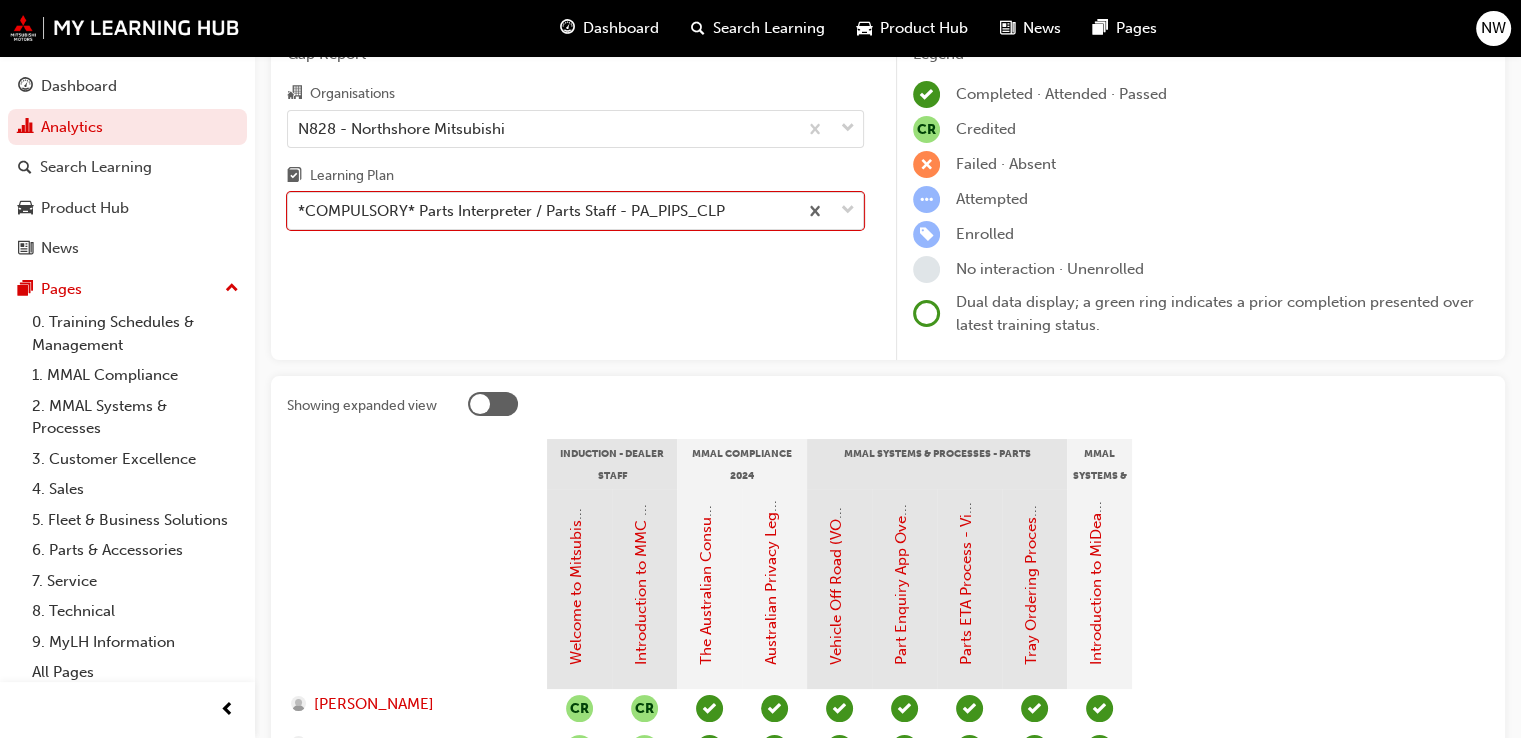 scroll, scrollTop: 0, scrollLeft: 0, axis: both 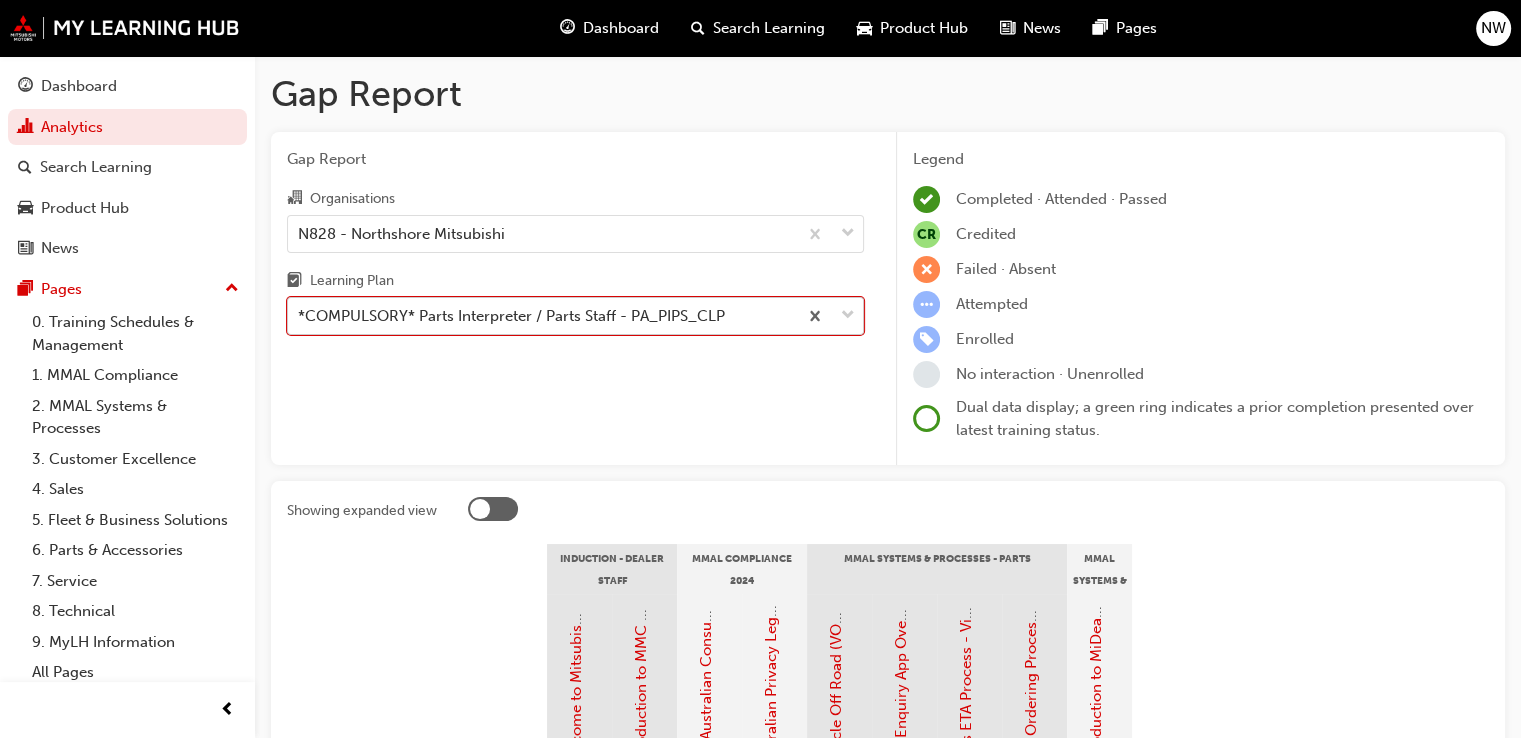 click on "*COMPULSORY* Parts Interpreter / Parts Staff - PA_PIPS_CLP" at bounding box center [511, 316] 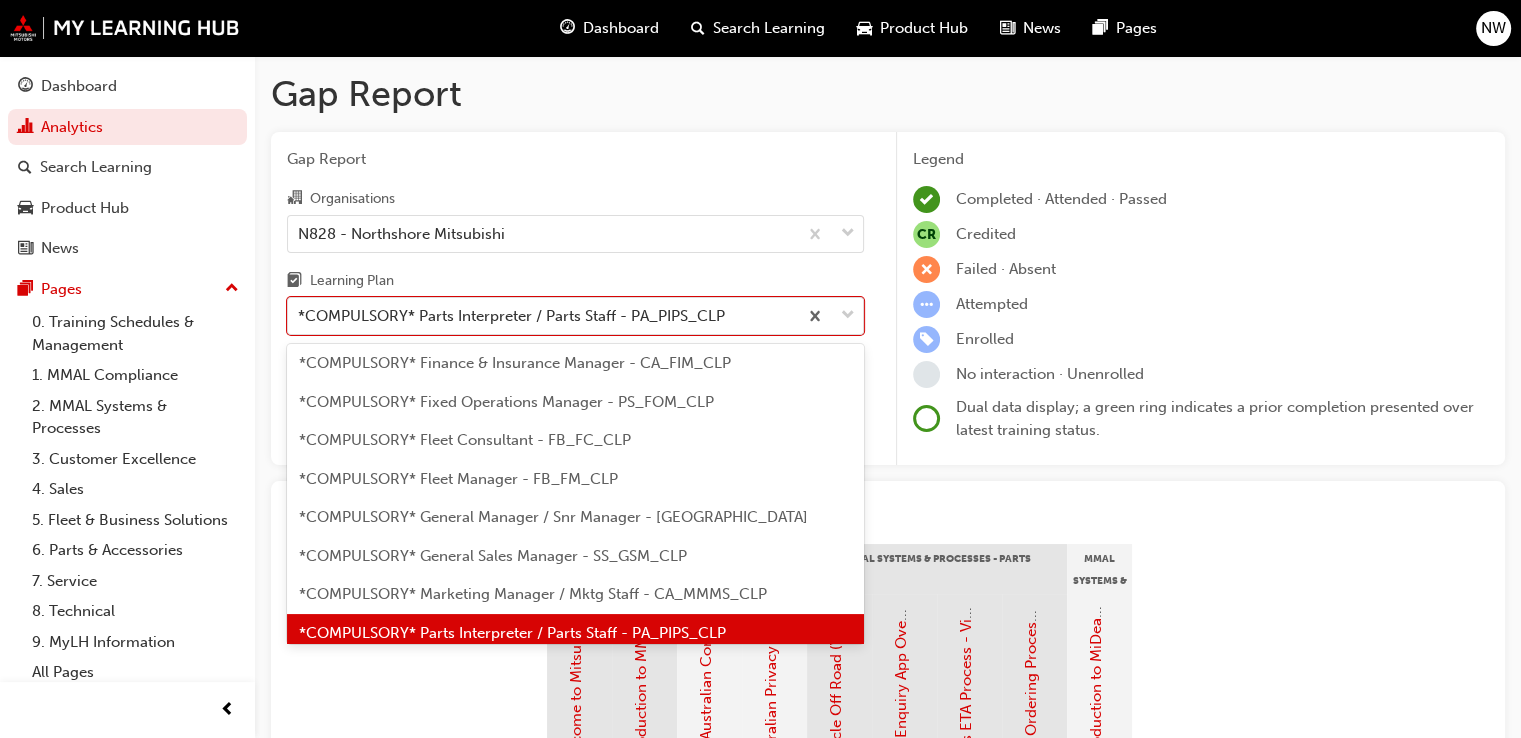 scroll, scrollTop: 0, scrollLeft: 0, axis: both 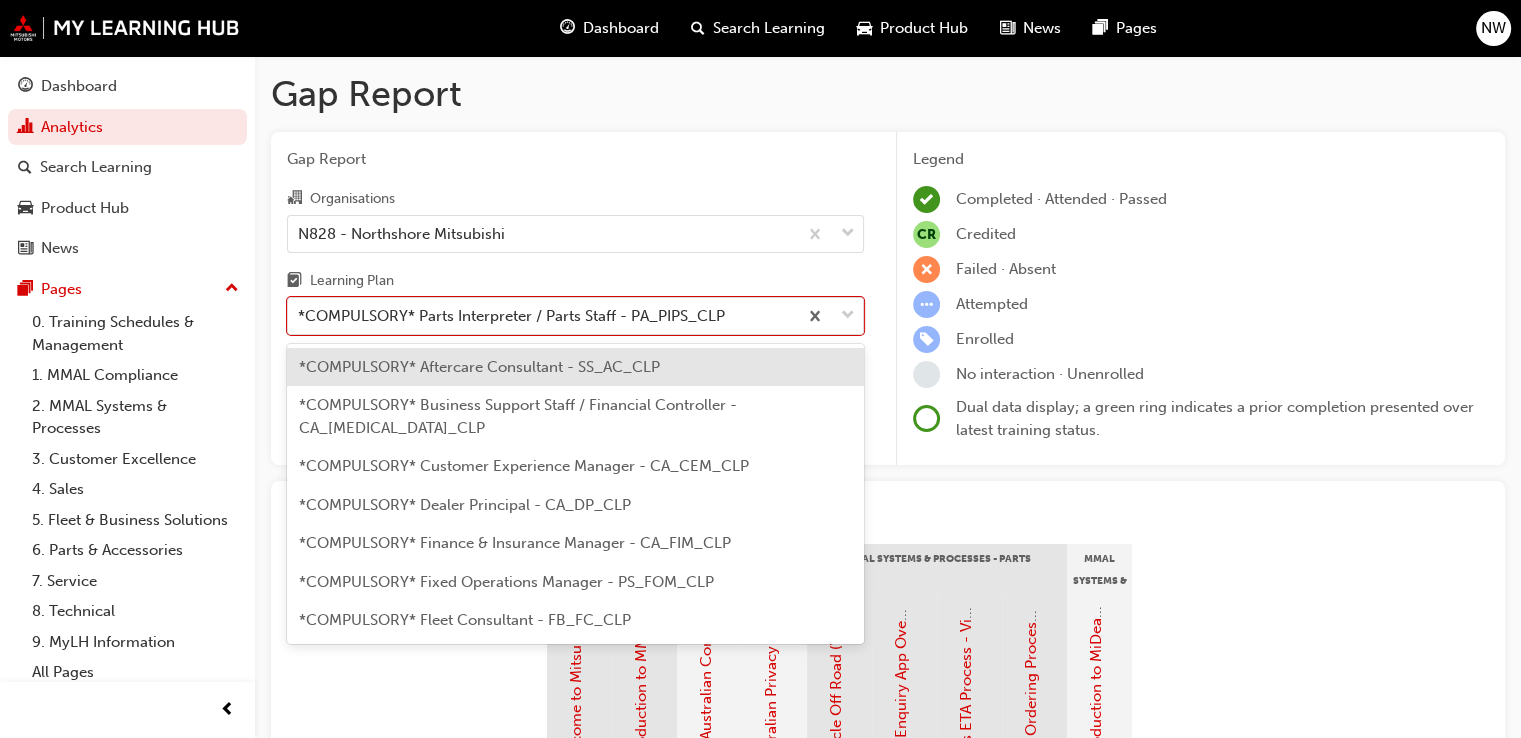 click on "*COMPULSORY* Dealer Principal - CA_DP_CLP" at bounding box center [575, 505] 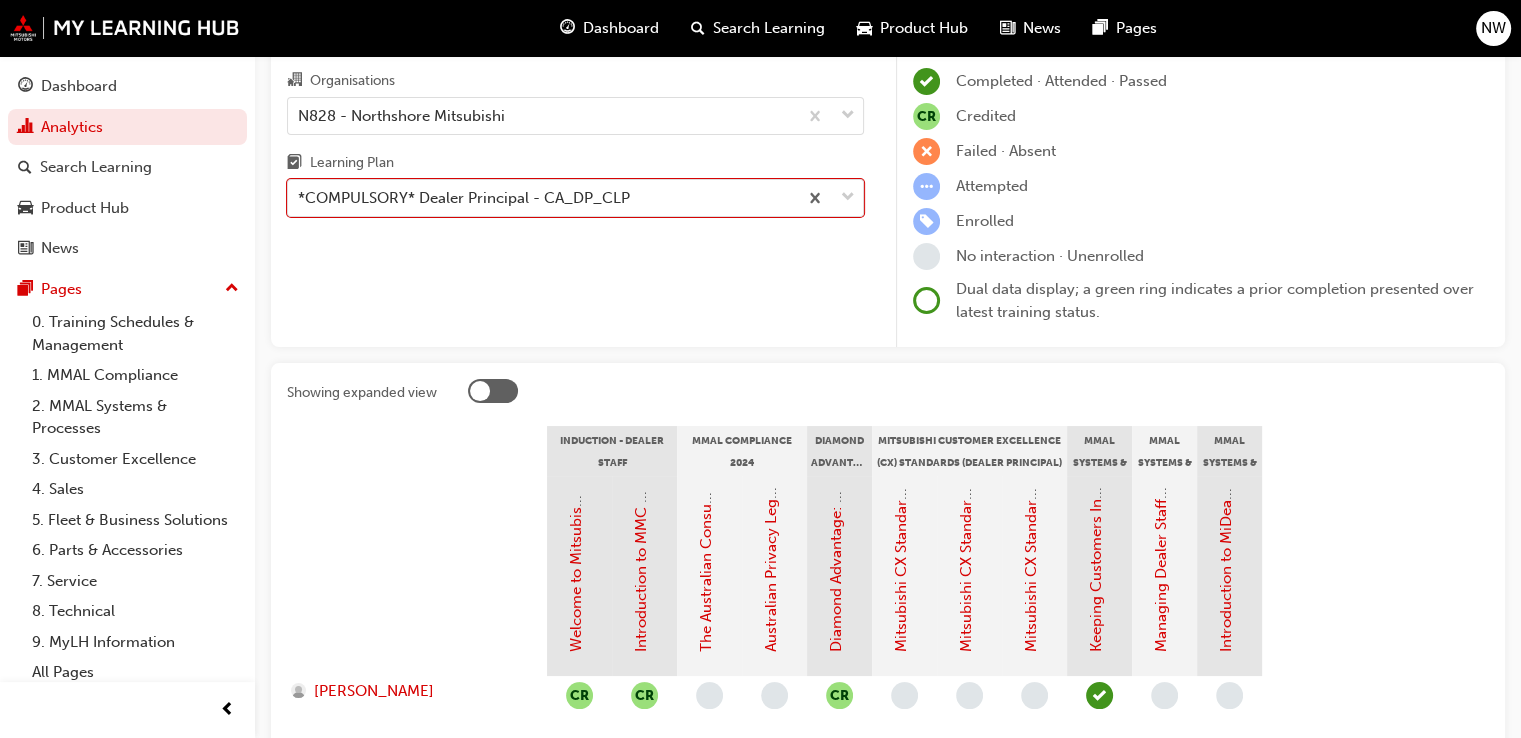 scroll, scrollTop: 264, scrollLeft: 0, axis: vertical 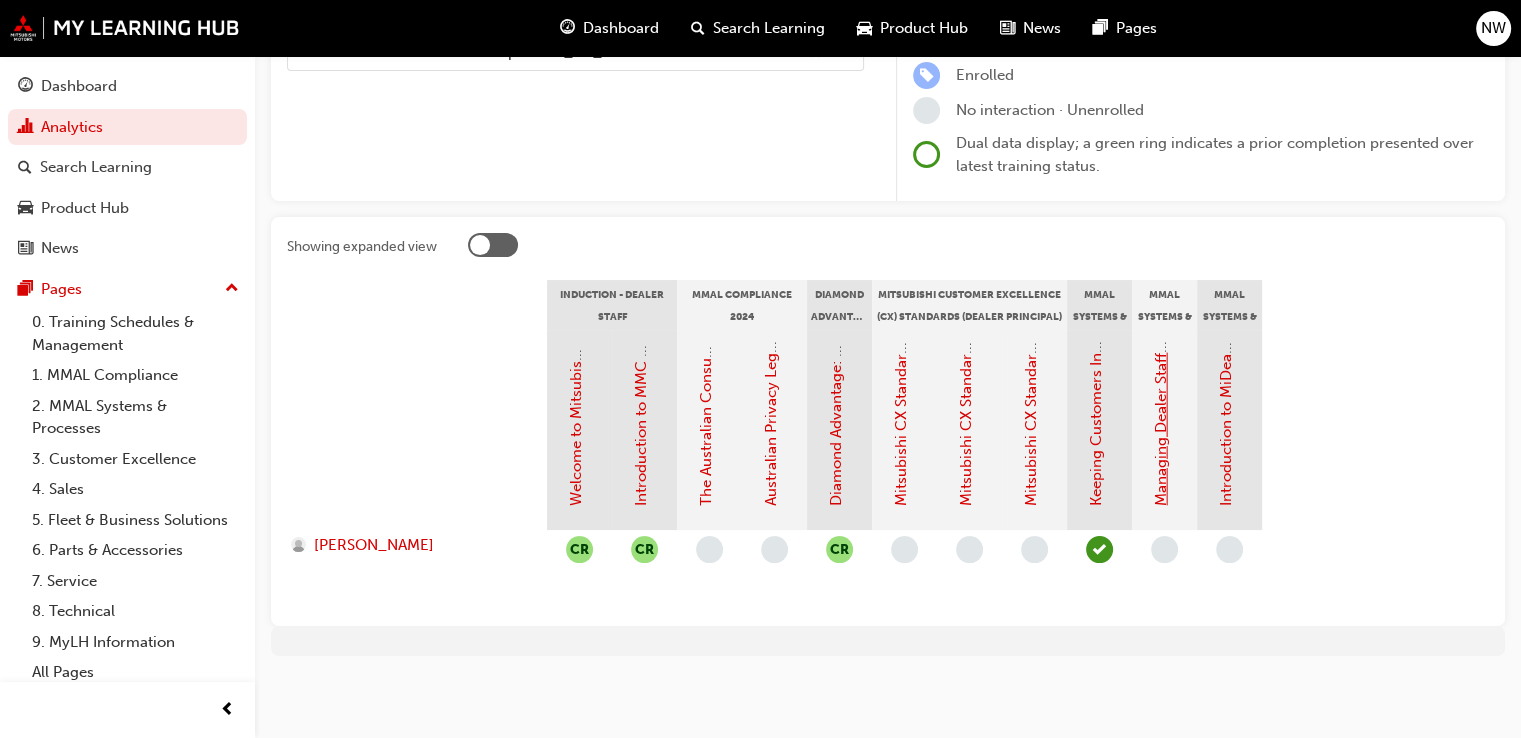 click on "Managing Dealer Staff SAP Records" at bounding box center [1161, 384] 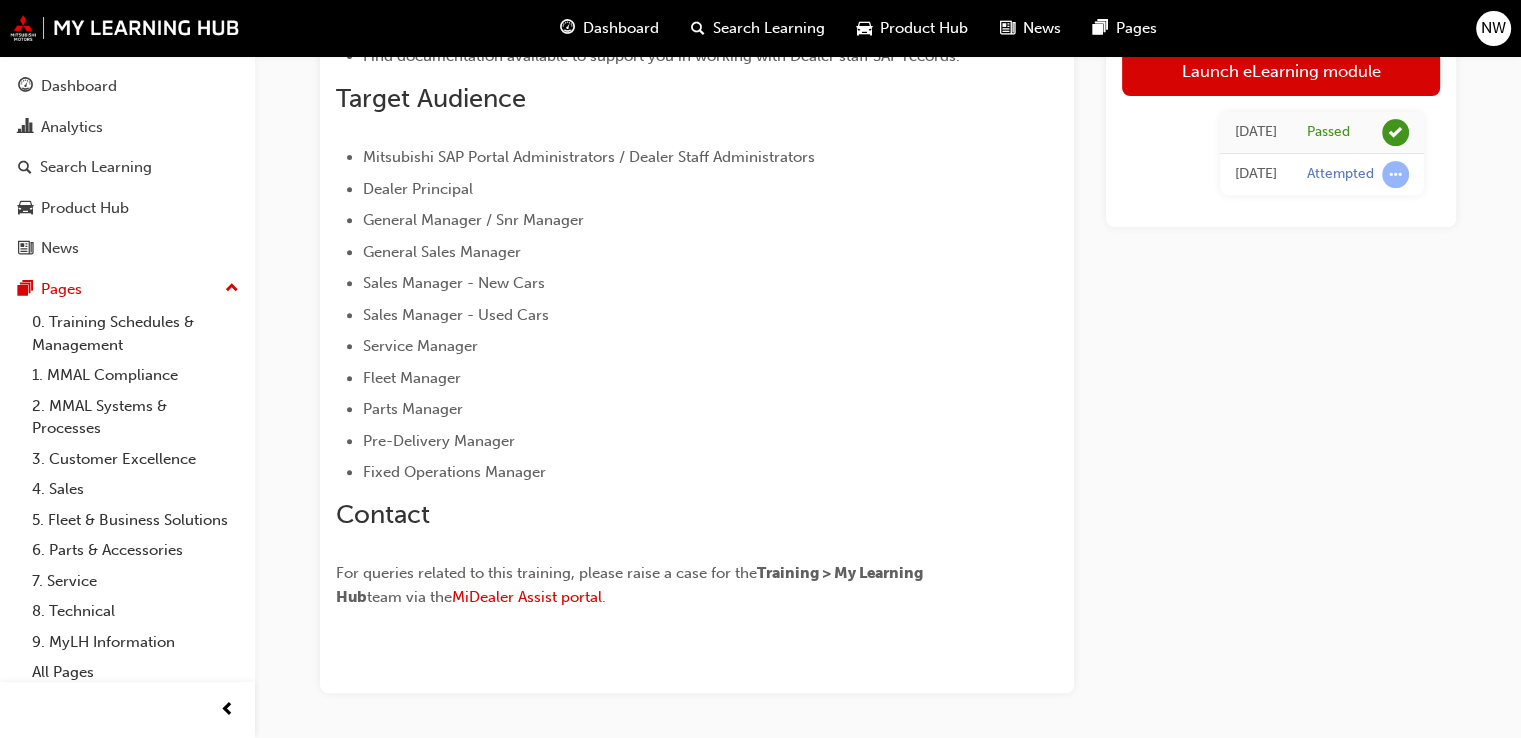 scroll, scrollTop: 842, scrollLeft: 0, axis: vertical 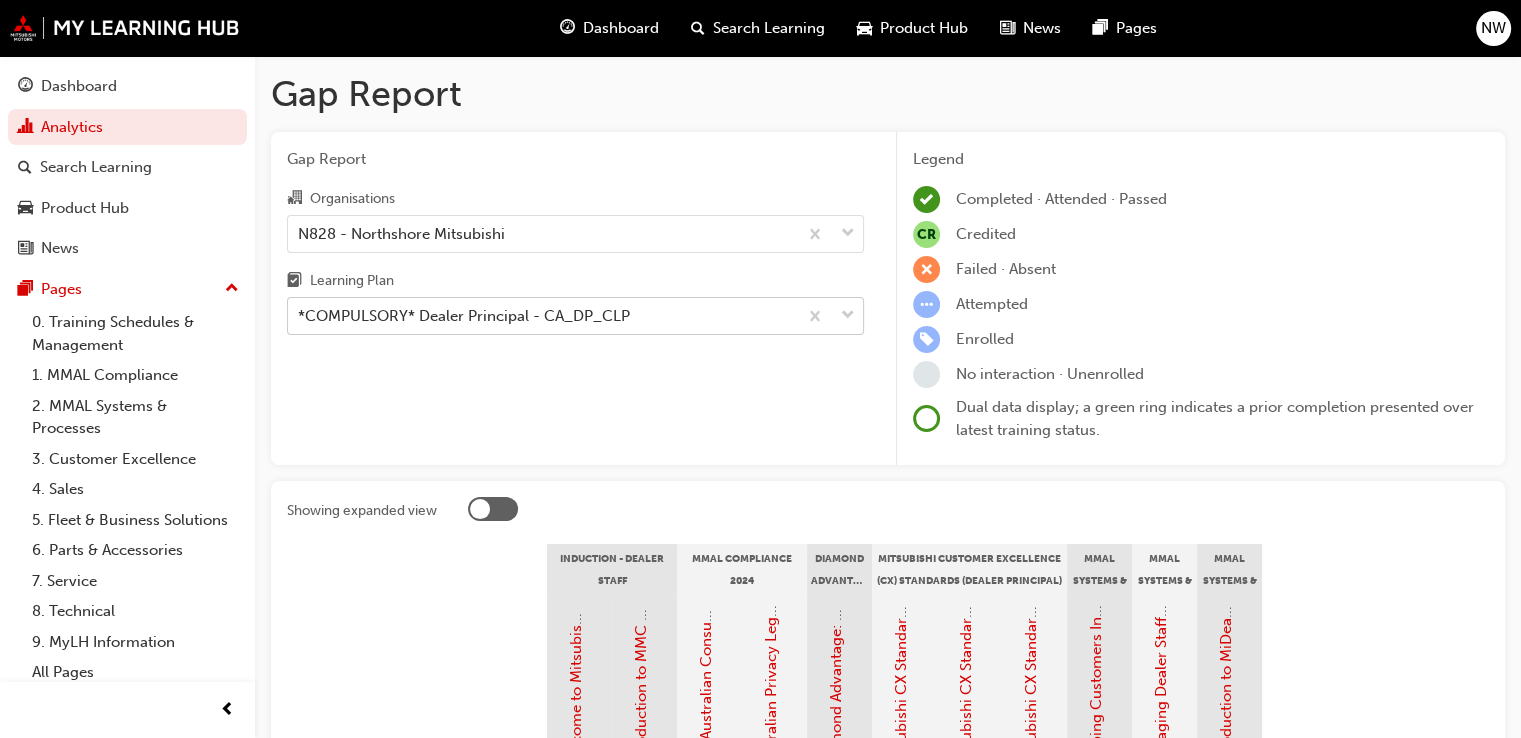 click on "*COMPULSORY* Dealer Principal - CA_DP_CLP" at bounding box center [464, 316] 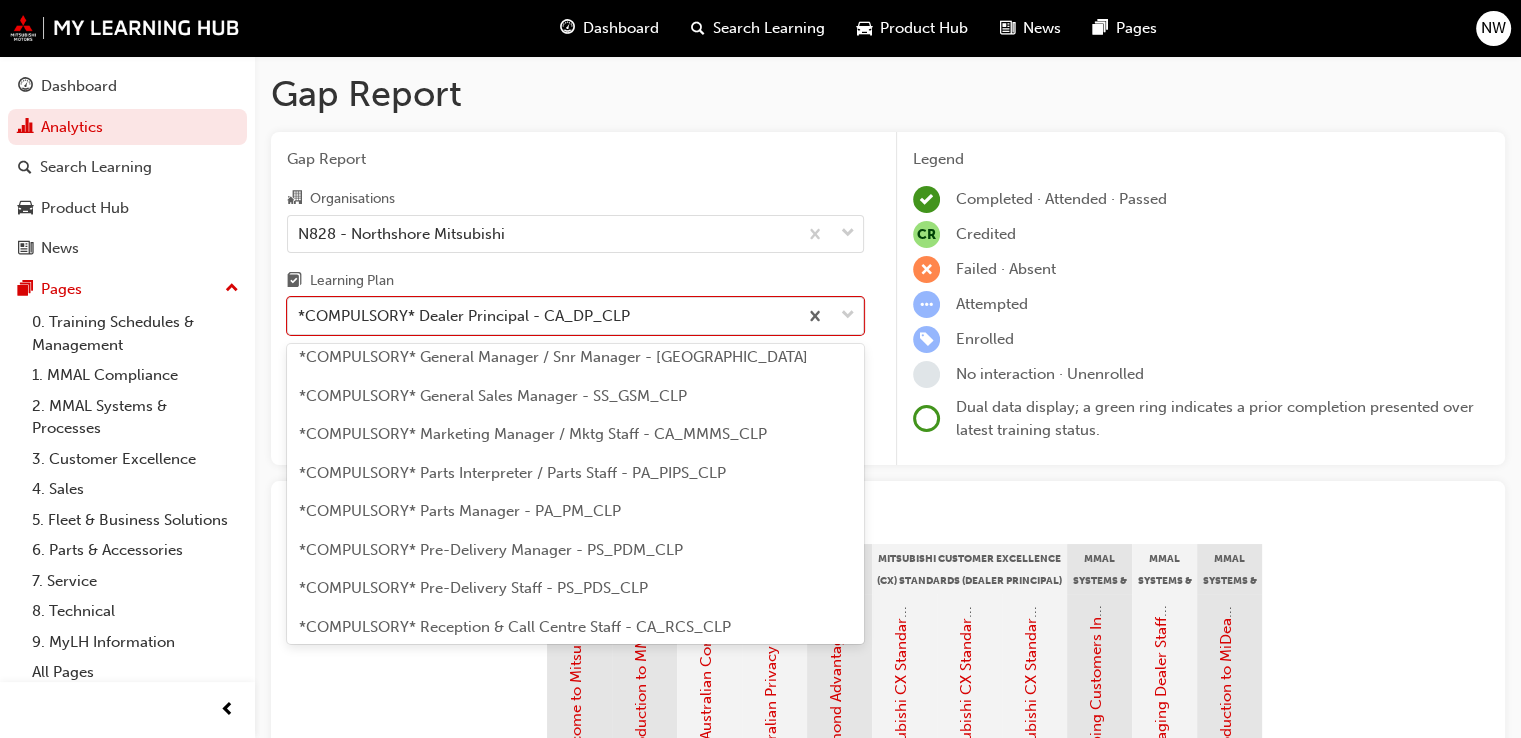 scroll, scrollTop: 500, scrollLeft: 0, axis: vertical 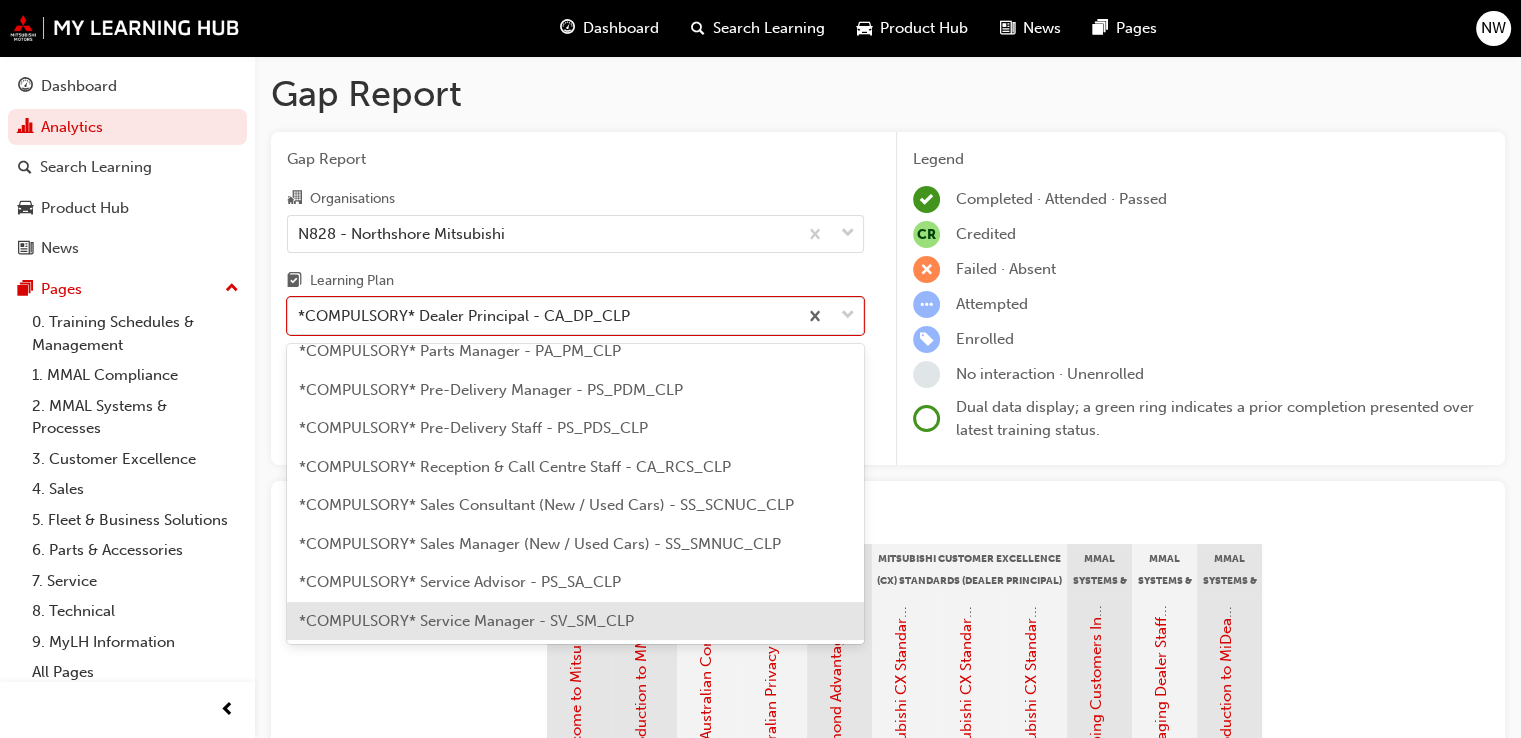 click on "*COMPULSORY* Service Manager - SV_SM_CLP" at bounding box center (466, 621) 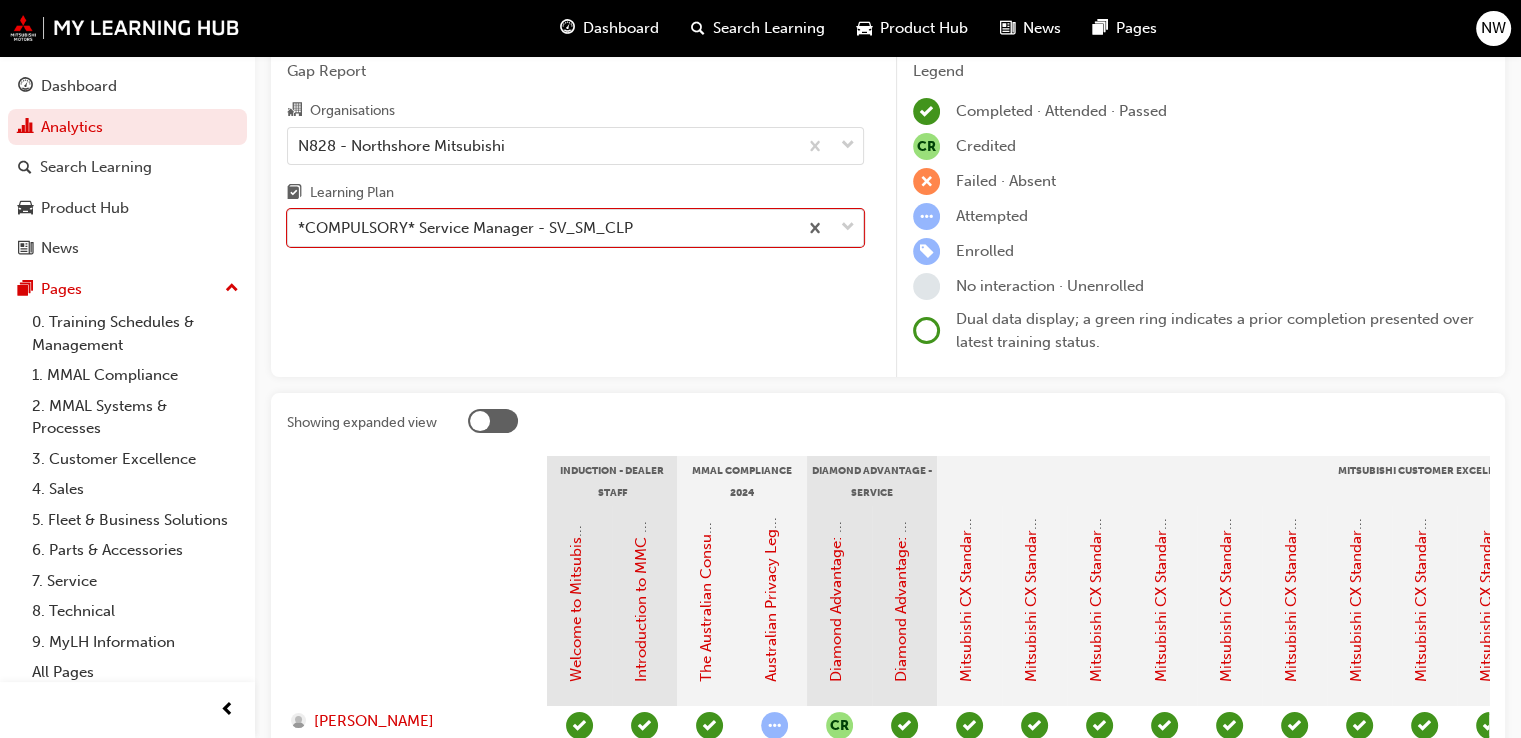 scroll, scrollTop: 279, scrollLeft: 0, axis: vertical 